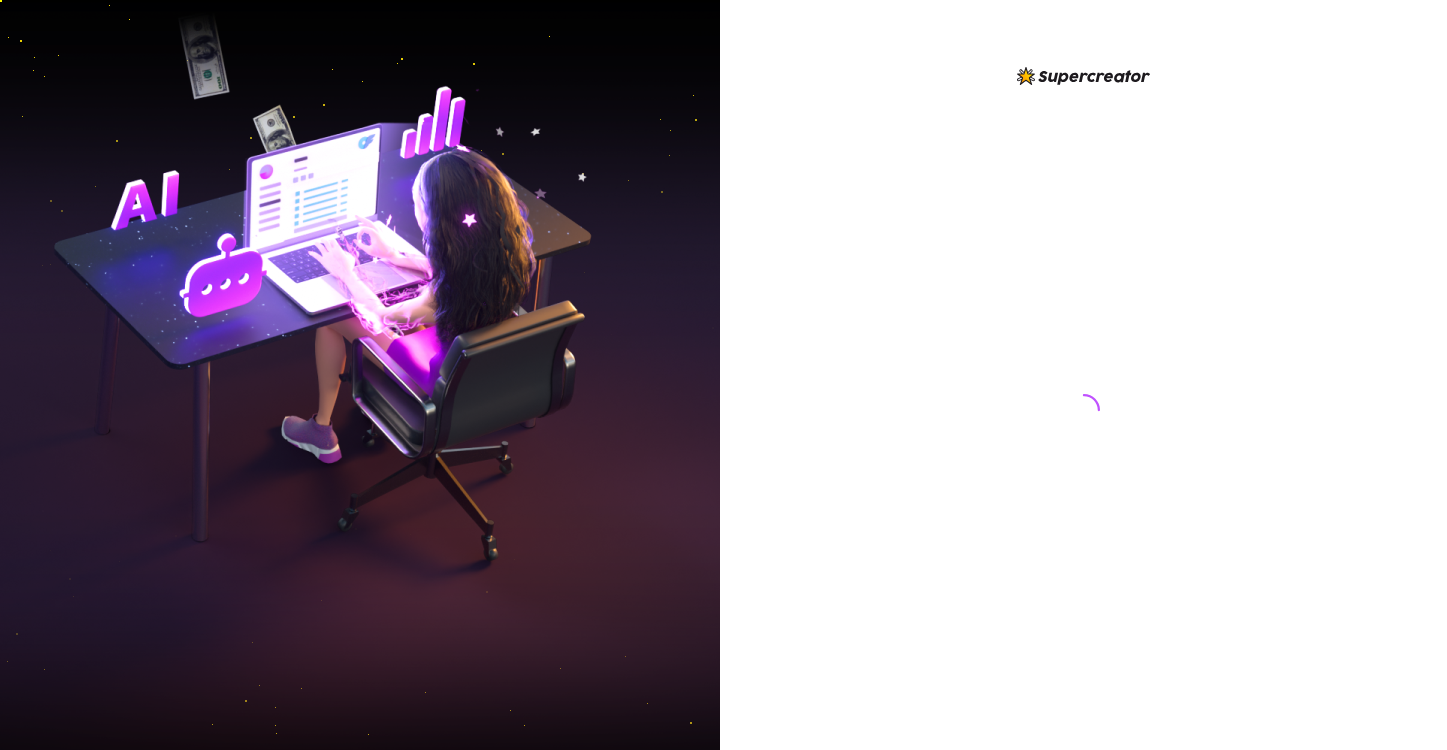 scroll, scrollTop: 0, scrollLeft: 0, axis: both 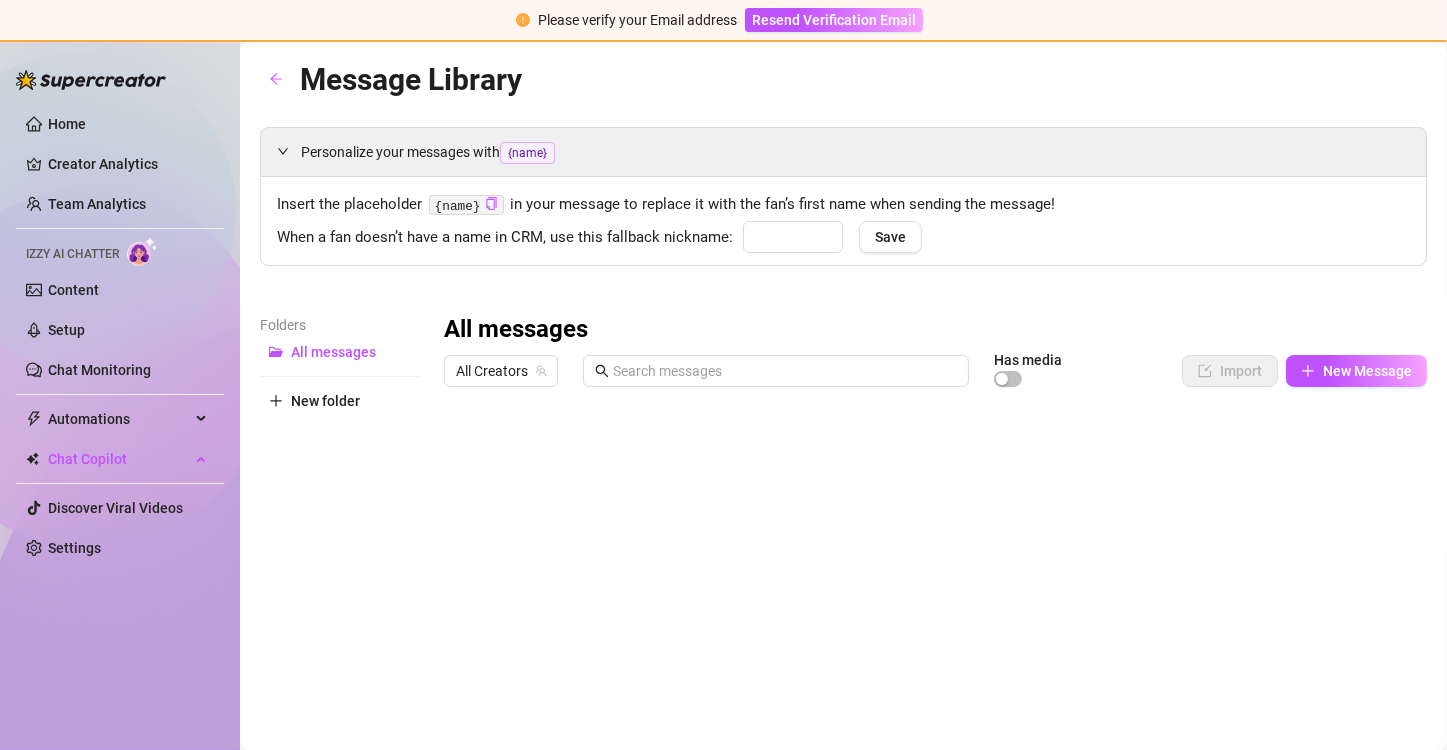 type on "babe" 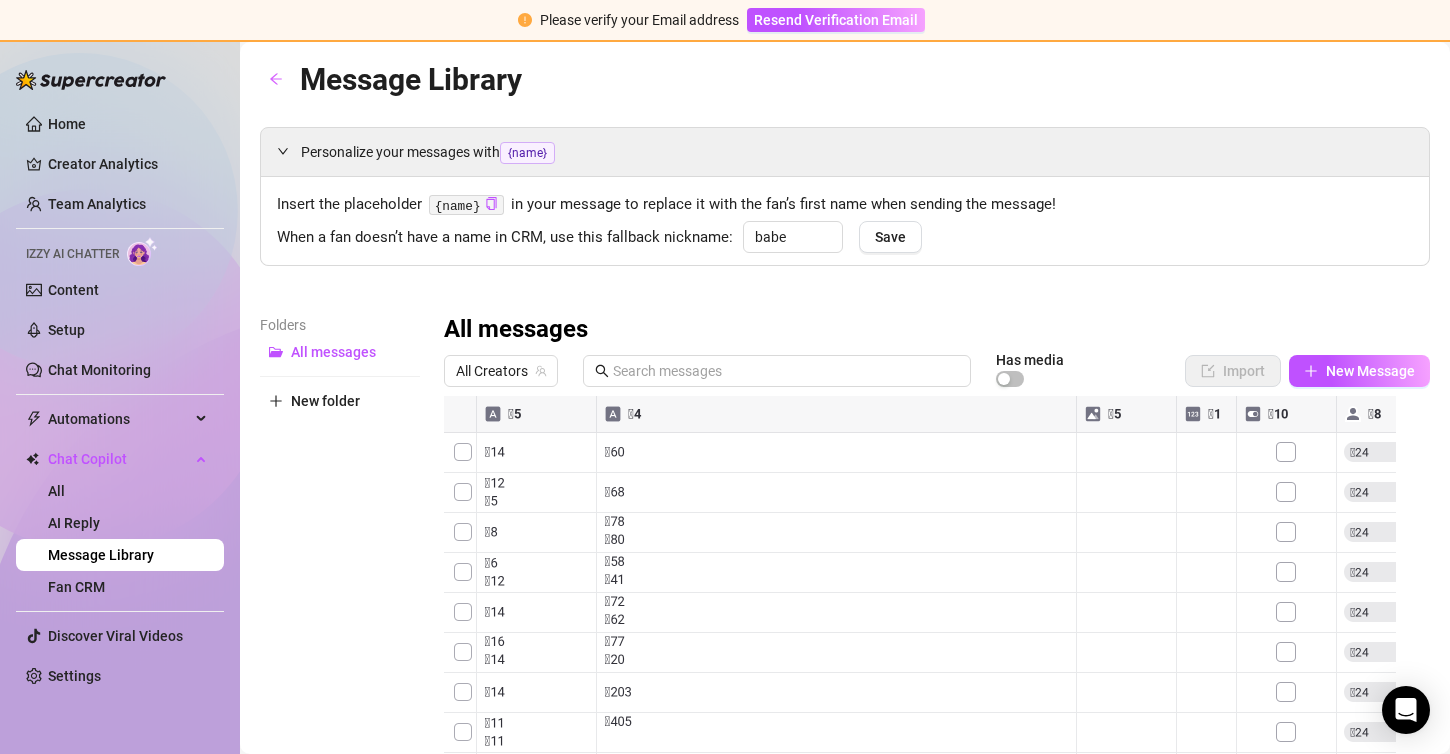 scroll, scrollTop: 0, scrollLeft: 0, axis: both 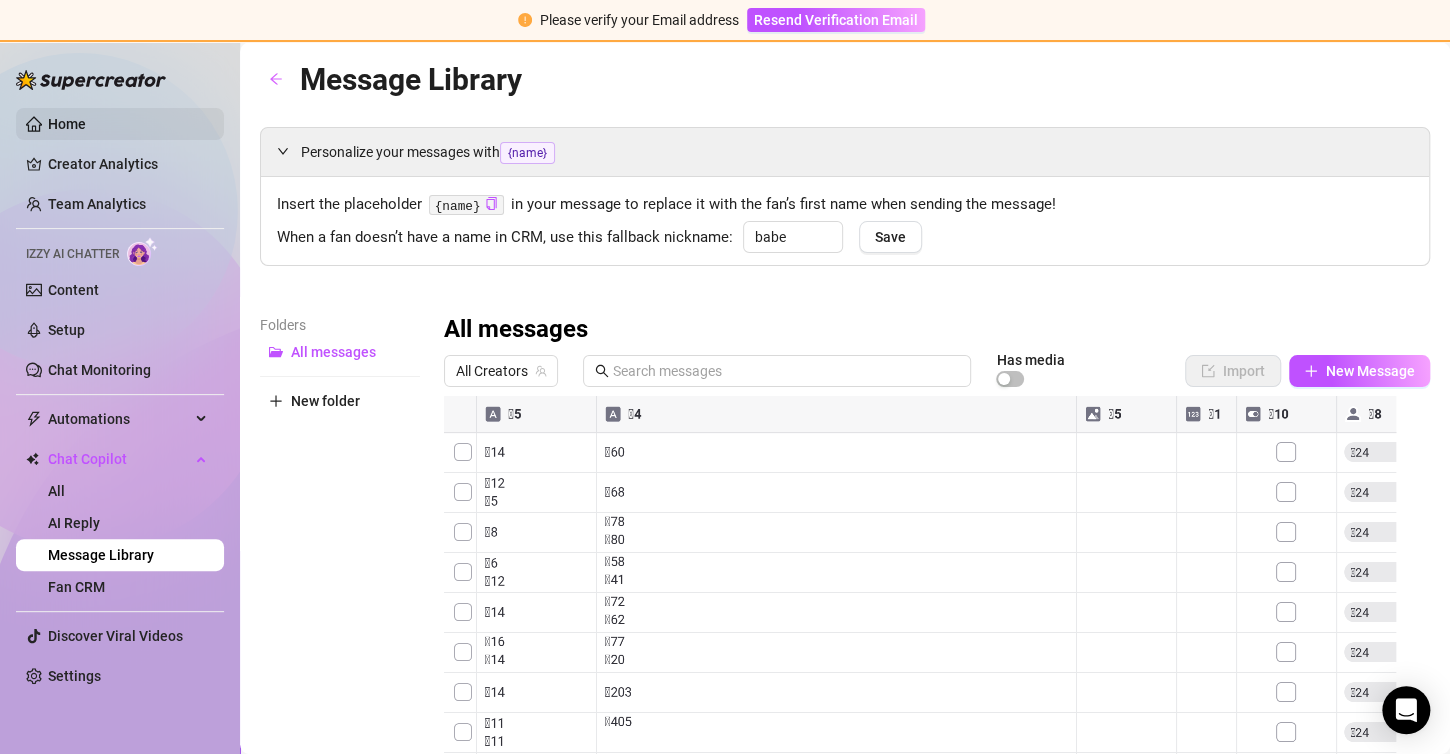 click on "Home" at bounding box center (67, 124) 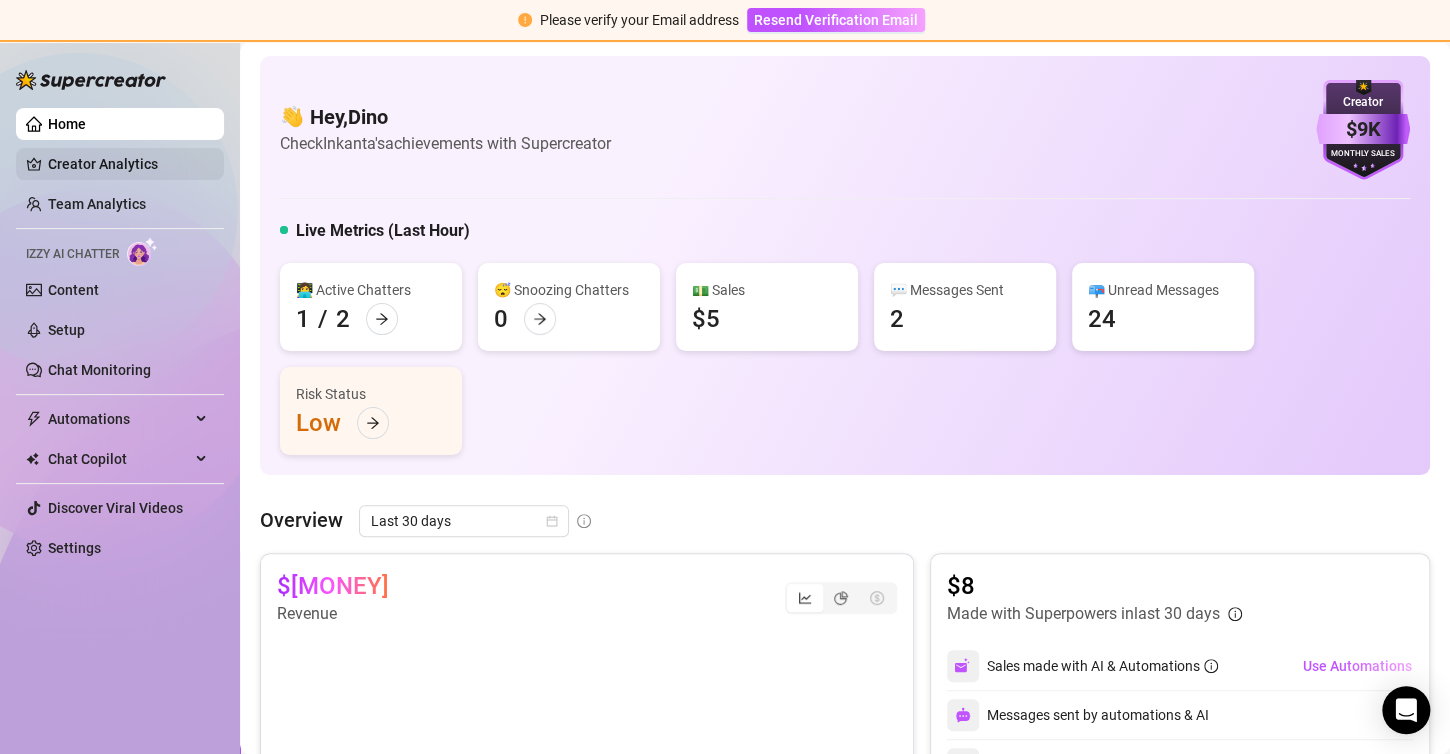 click on "Creator Analytics" at bounding box center [128, 164] 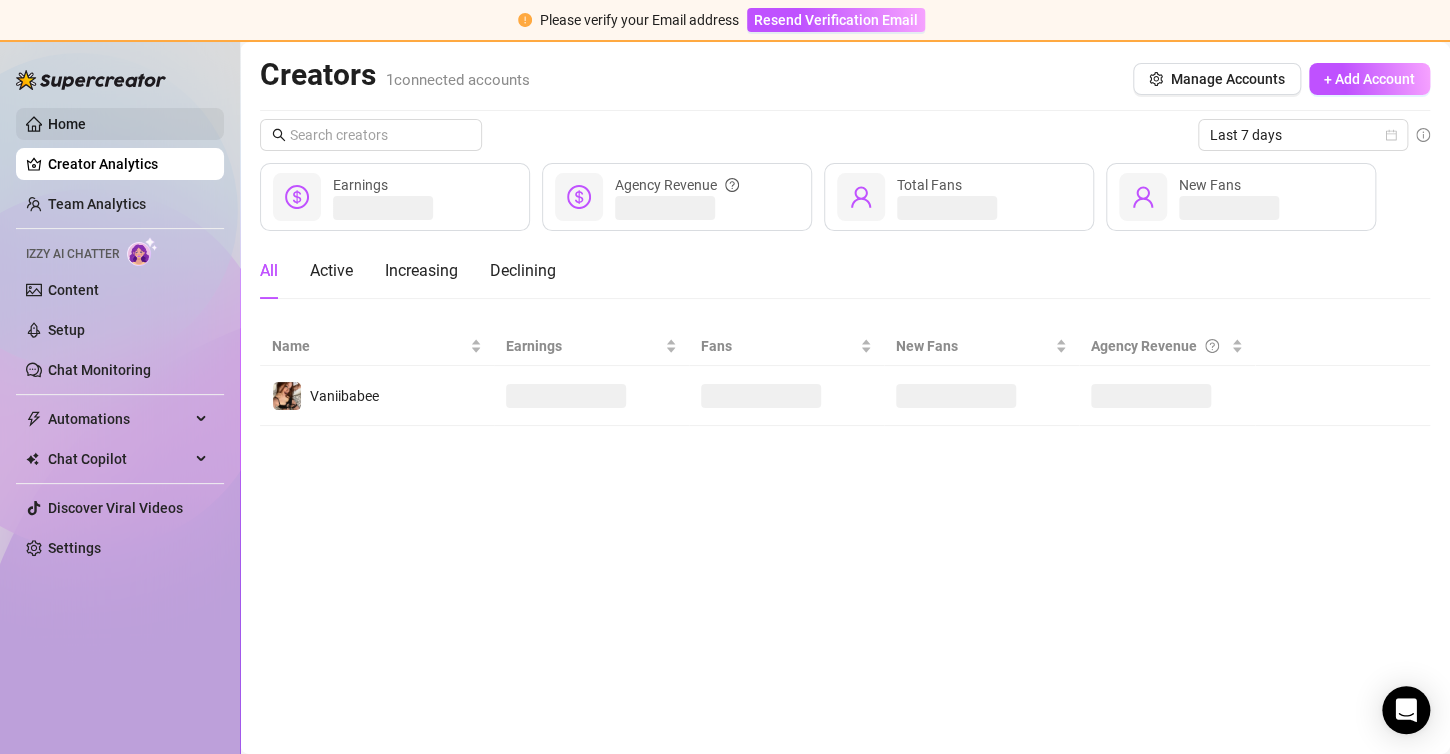 click on "Home" at bounding box center [67, 124] 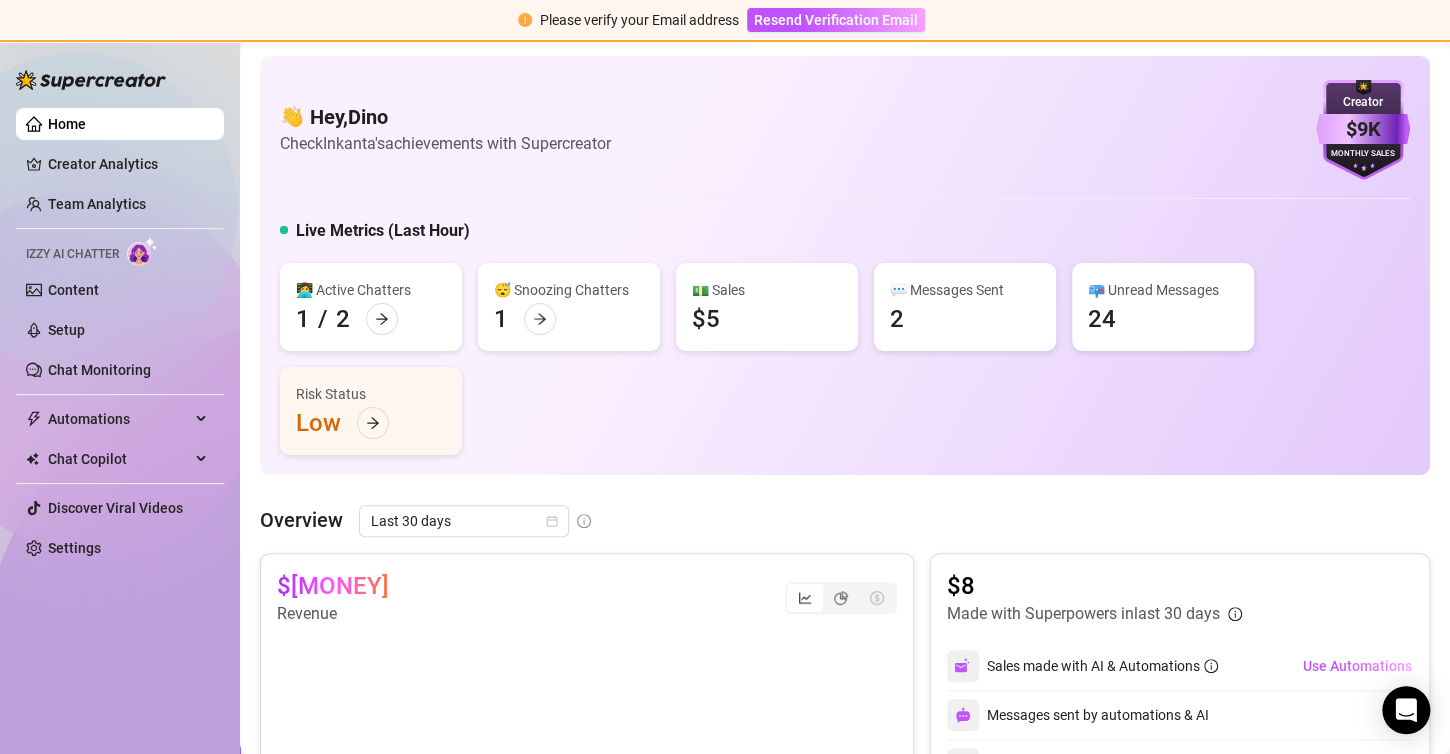 click at bounding box center (91, 80) 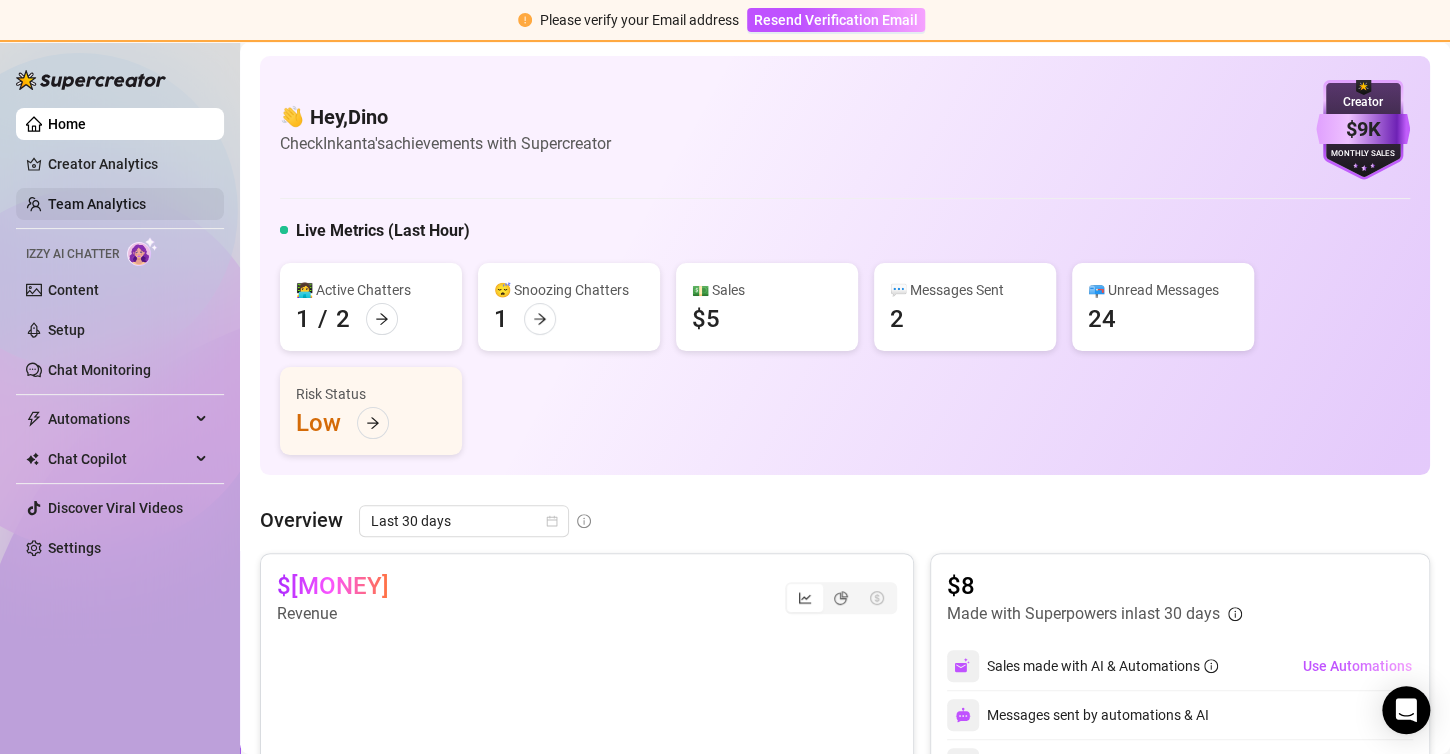 click on "Team Analytics" at bounding box center [97, 204] 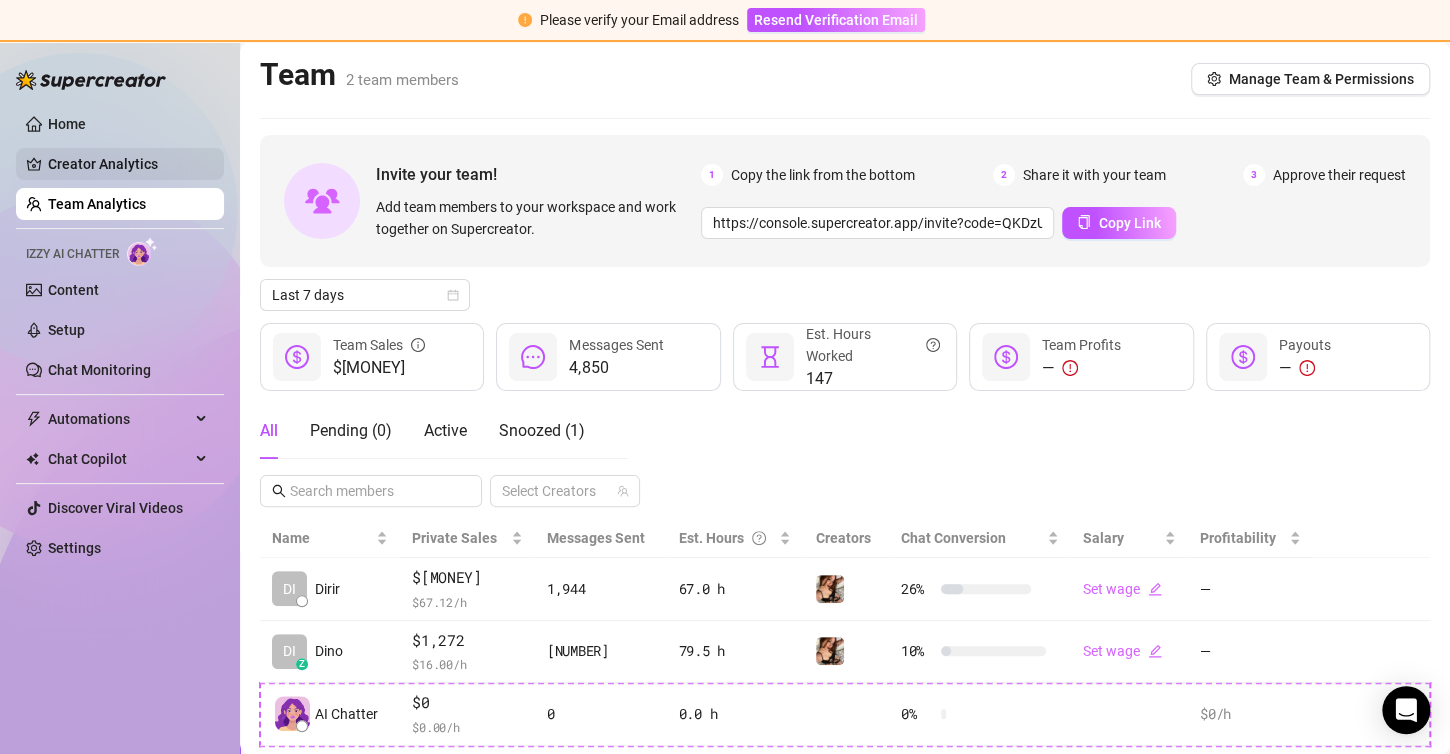 click on "Creator Analytics" at bounding box center (128, 164) 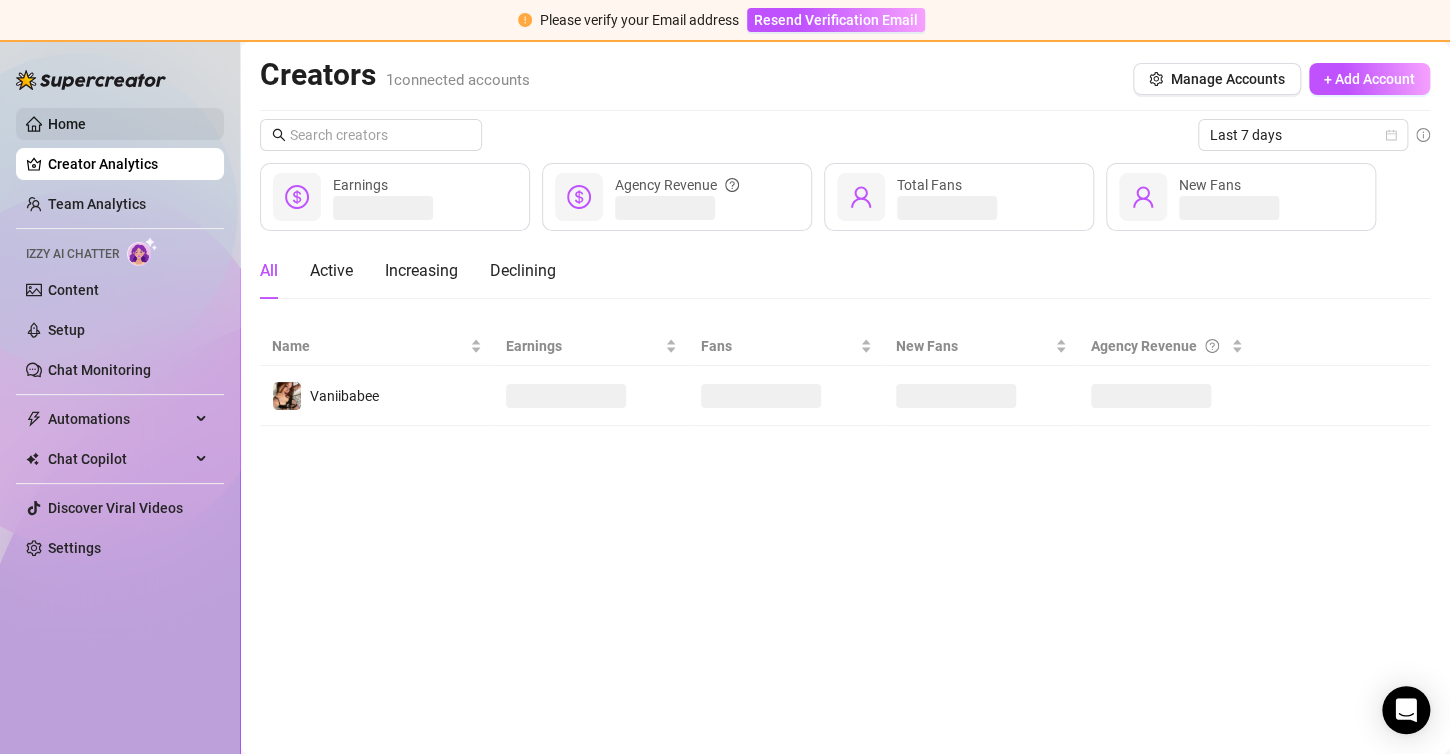 click on "Home" at bounding box center (67, 124) 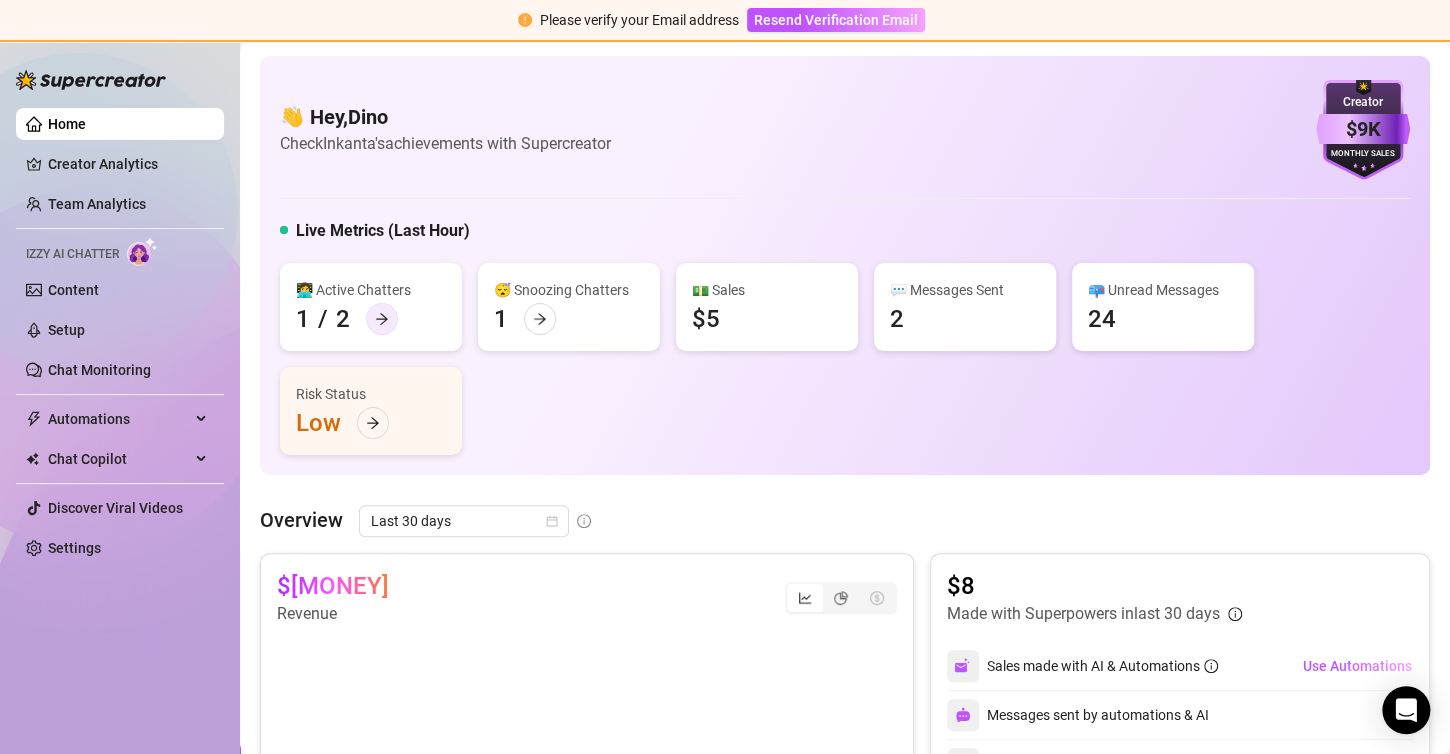 click 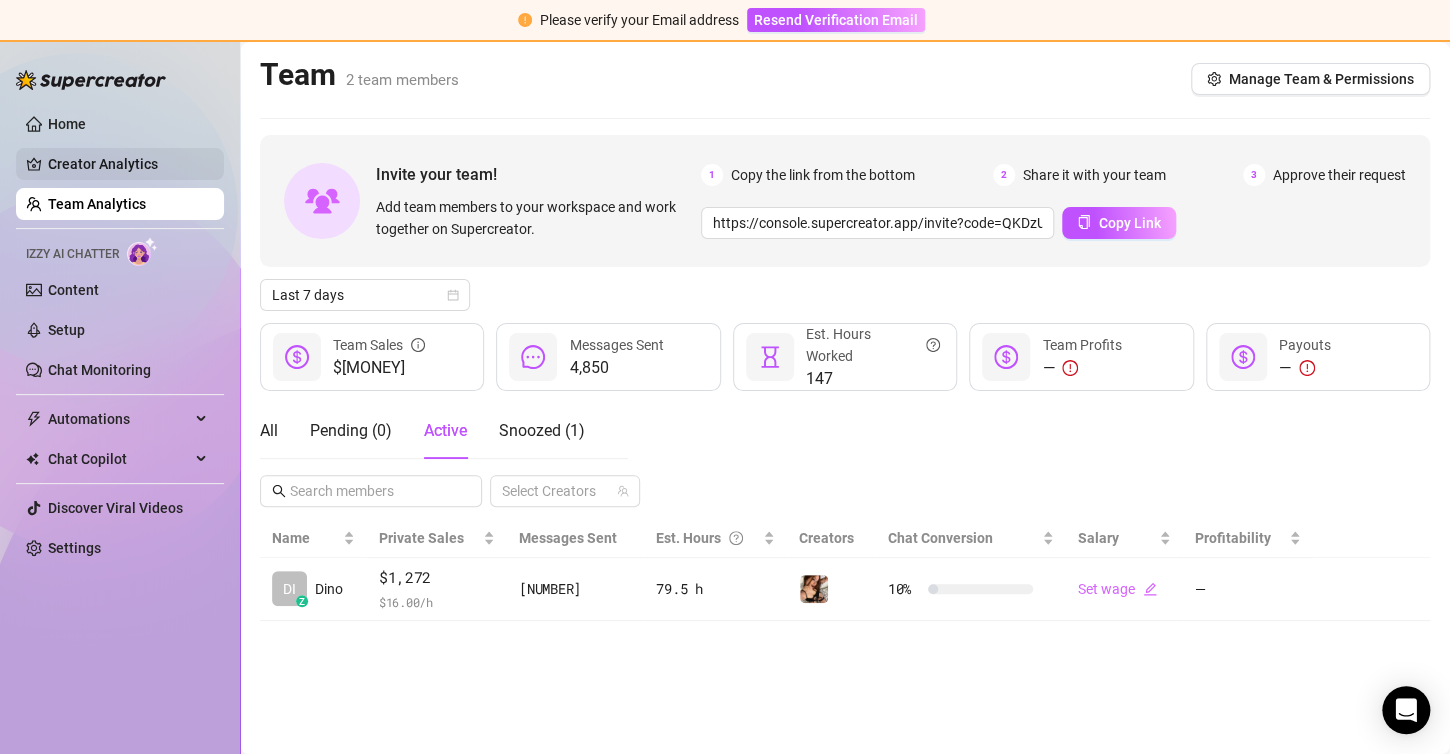 click on "Creator Analytics" at bounding box center [128, 164] 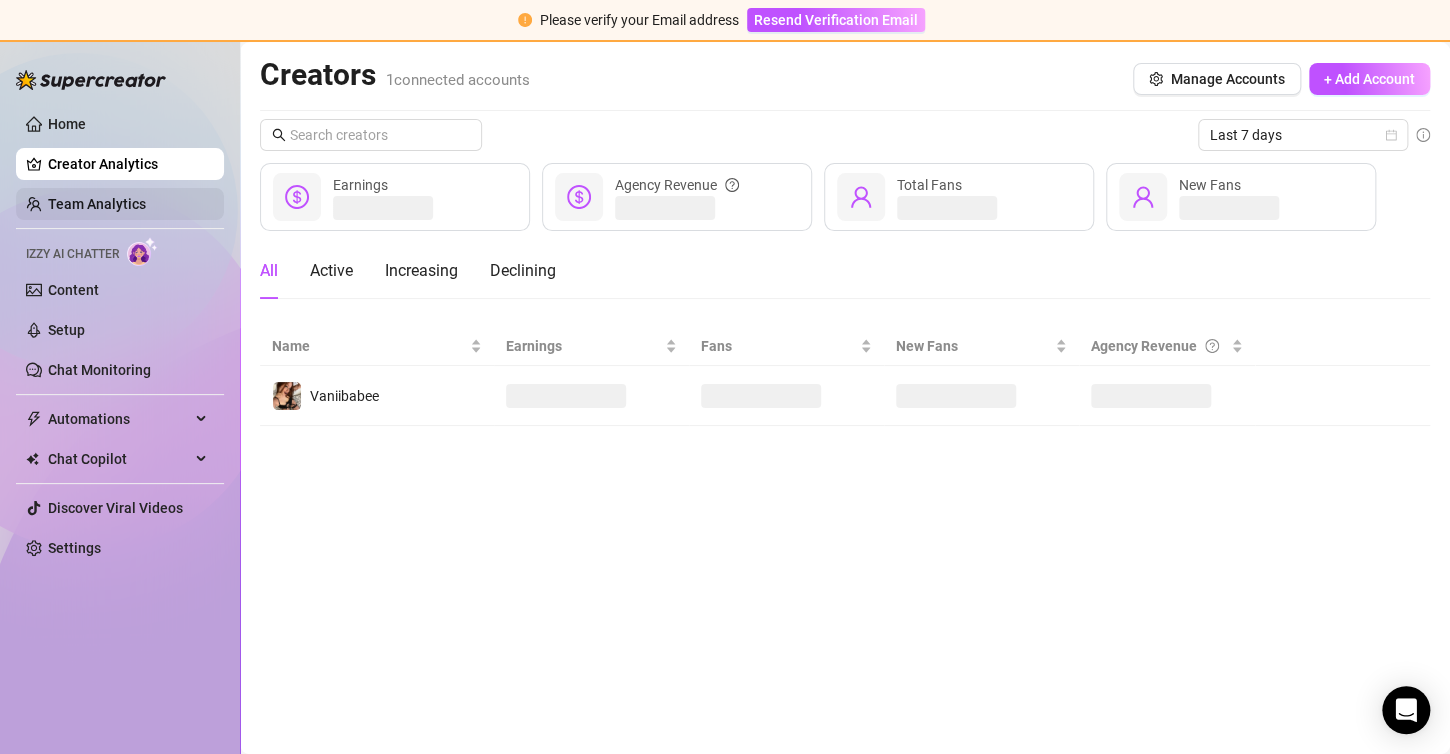 click on "Team Analytics" at bounding box center (97, 204) 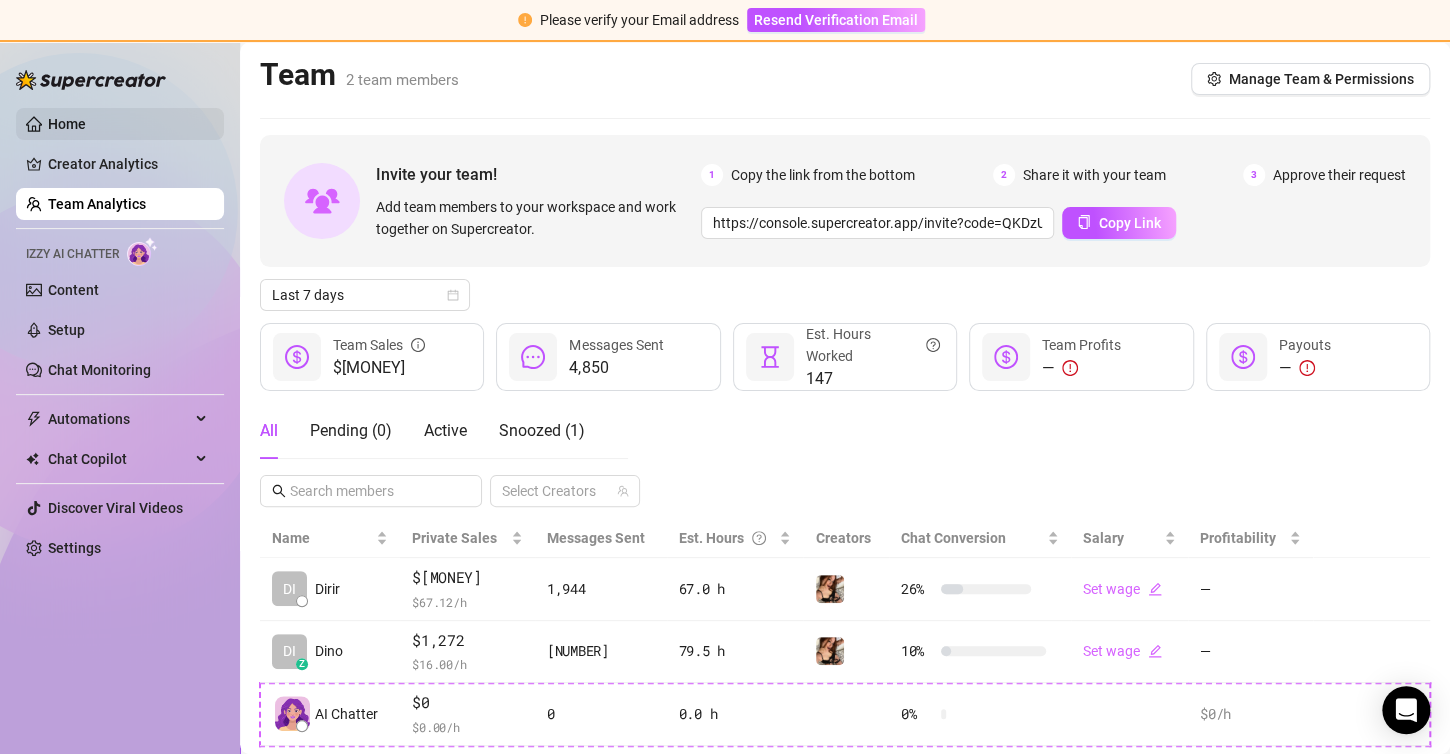click on "Home" at bounding box center (67, 124) 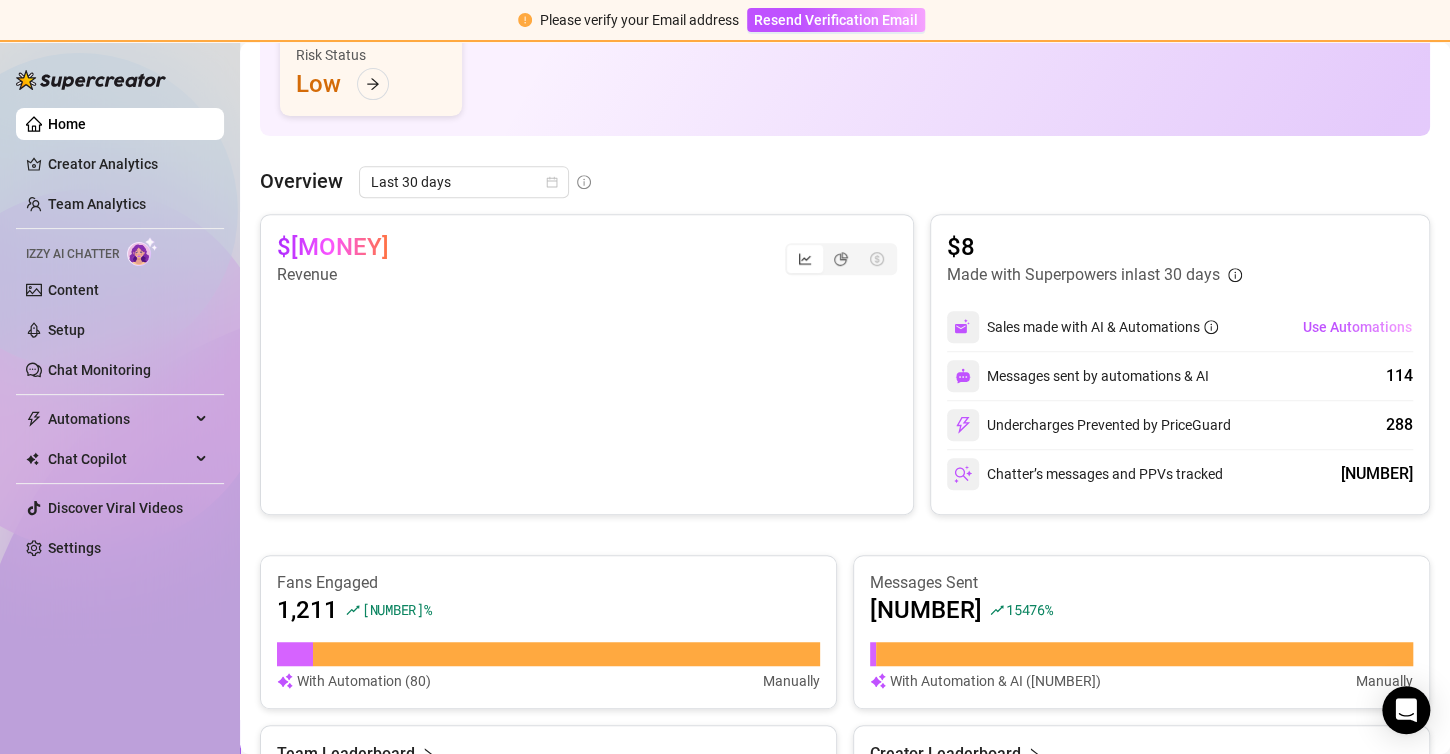 scroll, scrollTop: 457, scrollLeft: 0, axis: vertical 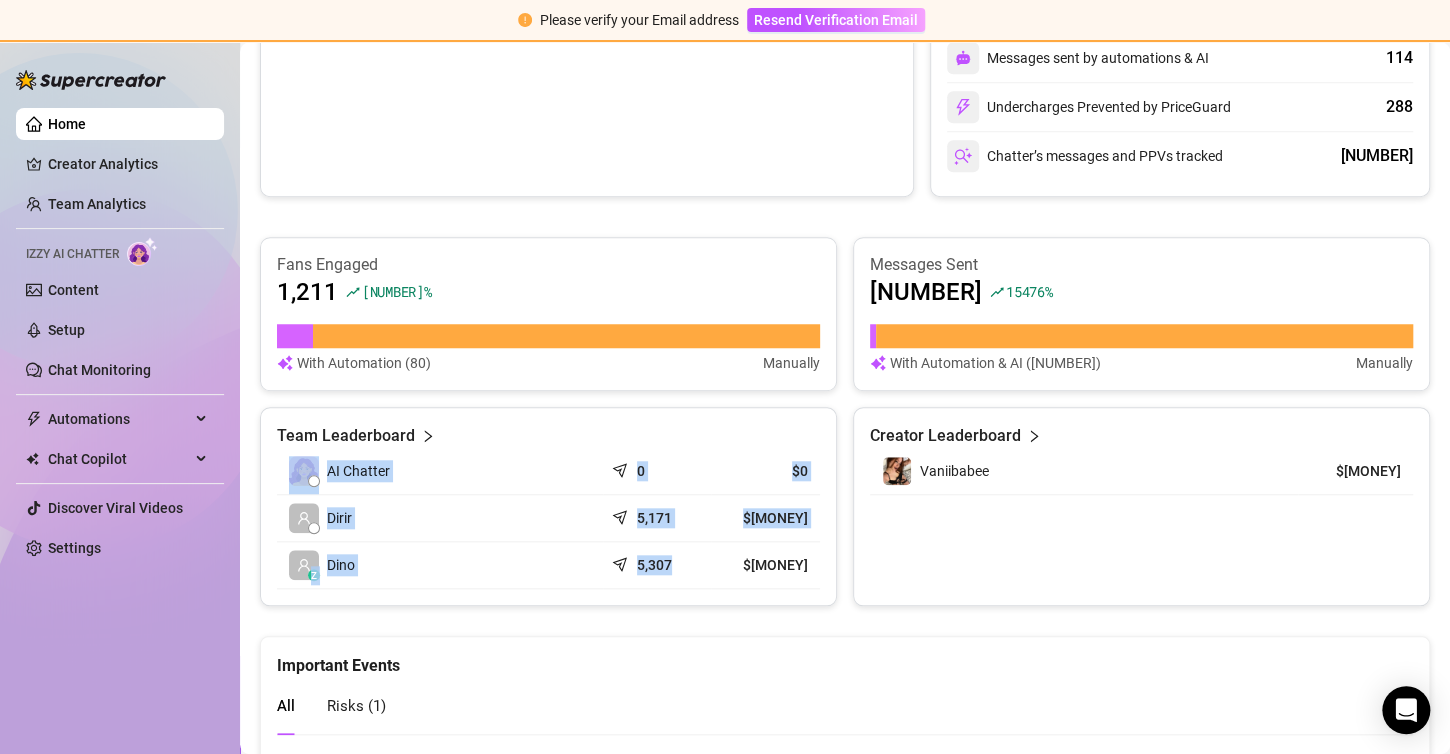 drag, startPoint x: 678, startPoint y: 571, endPoint x: 812, endPoint y: 564, distance: 134.18271 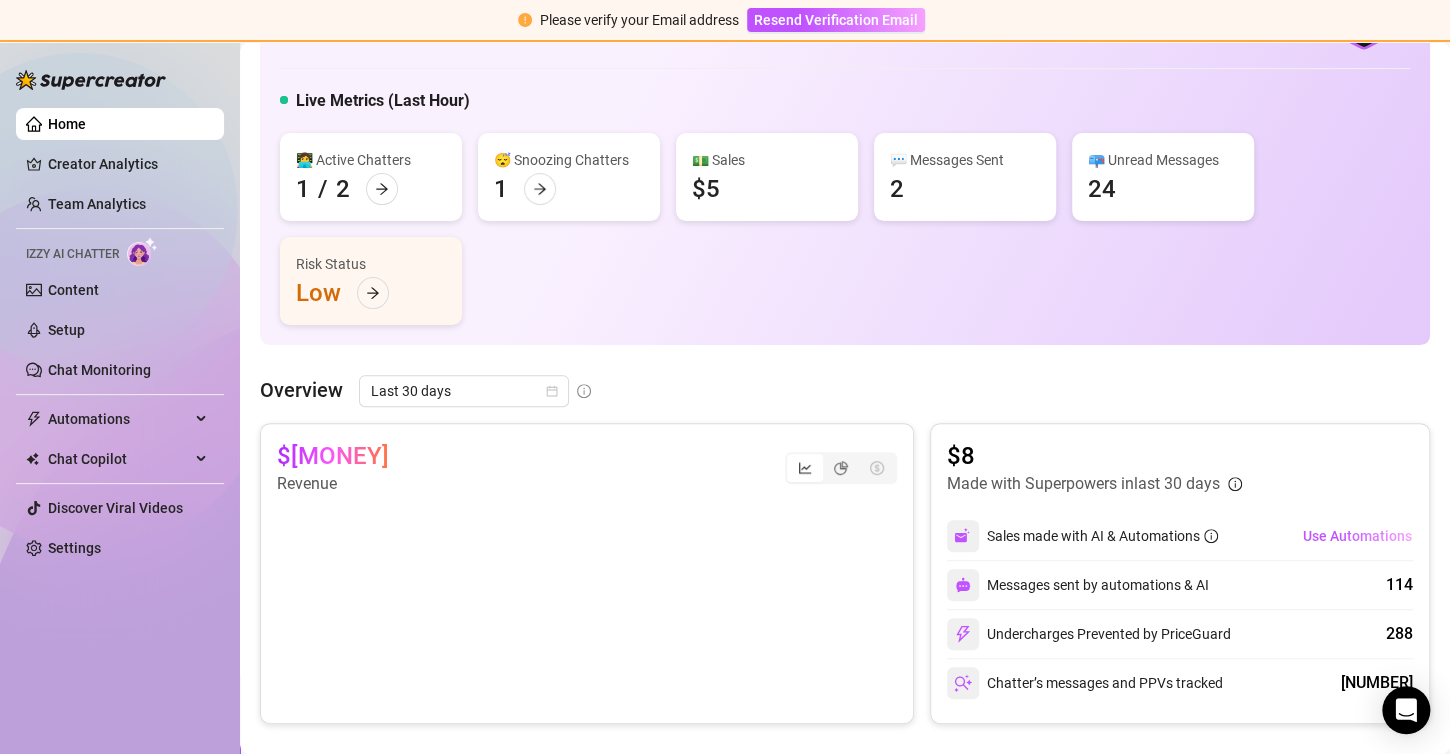 scroll, scrollTop: 0, scrollLeft: 0, axis: both 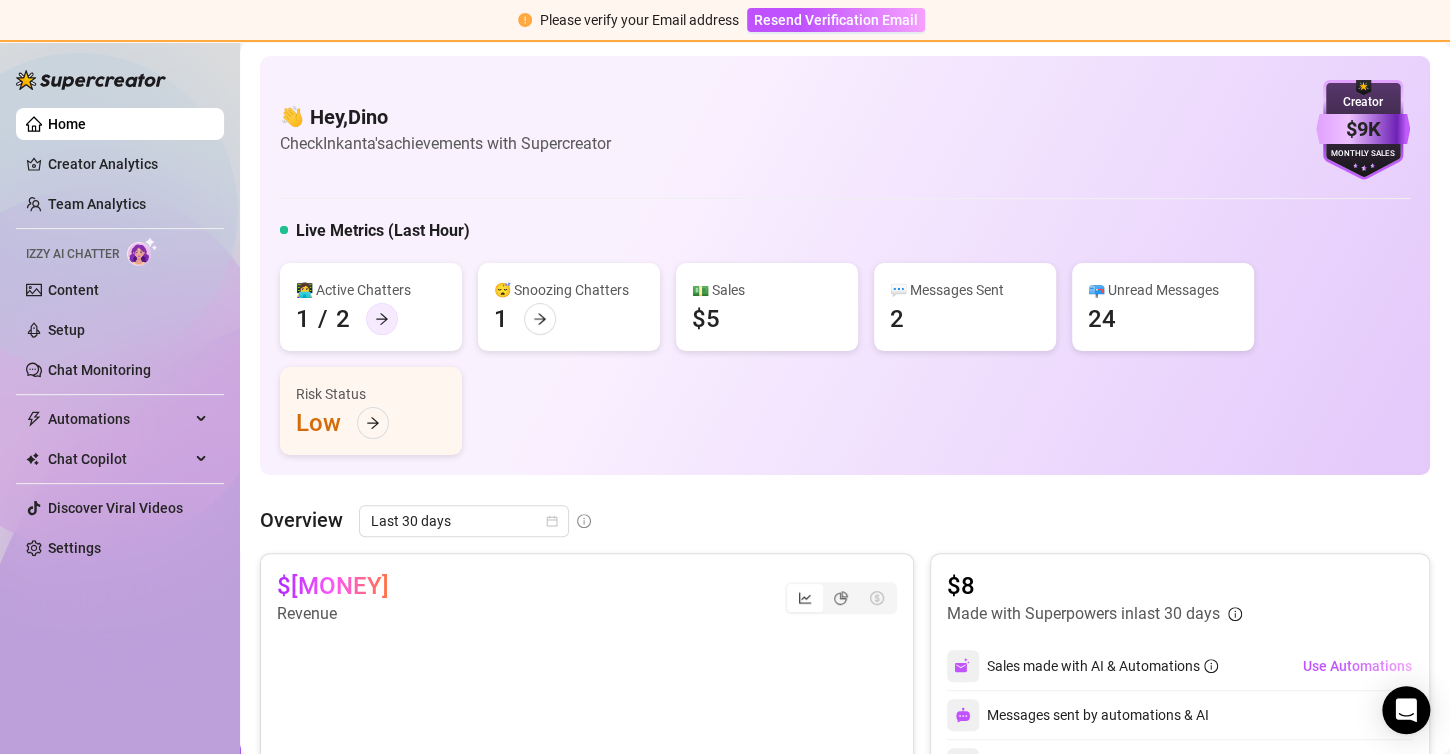 click 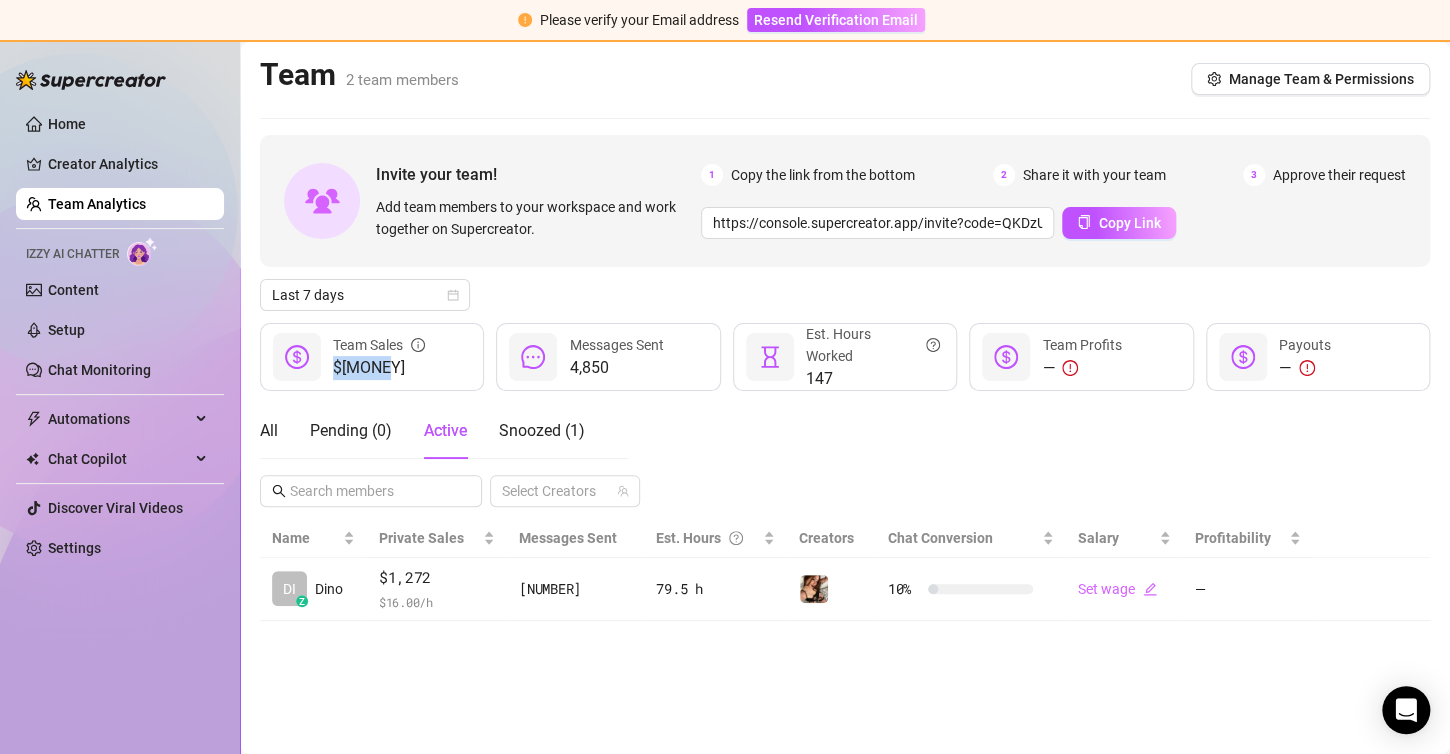 drag, startPoint x: 397, startPoint y: 360, endPoint x: 328, endPoint y: 362, distance: 69.02898 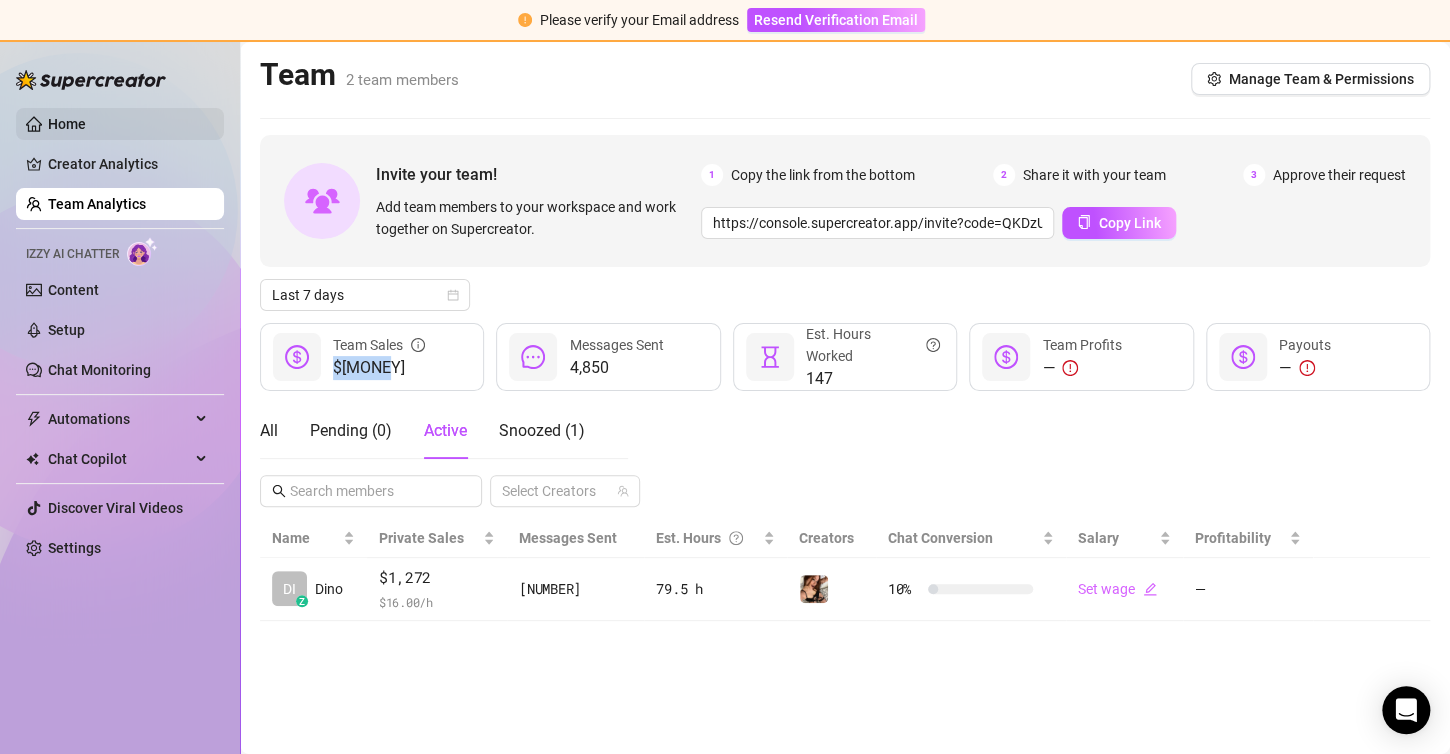 click on "Home" at bounding box center (67, 124) 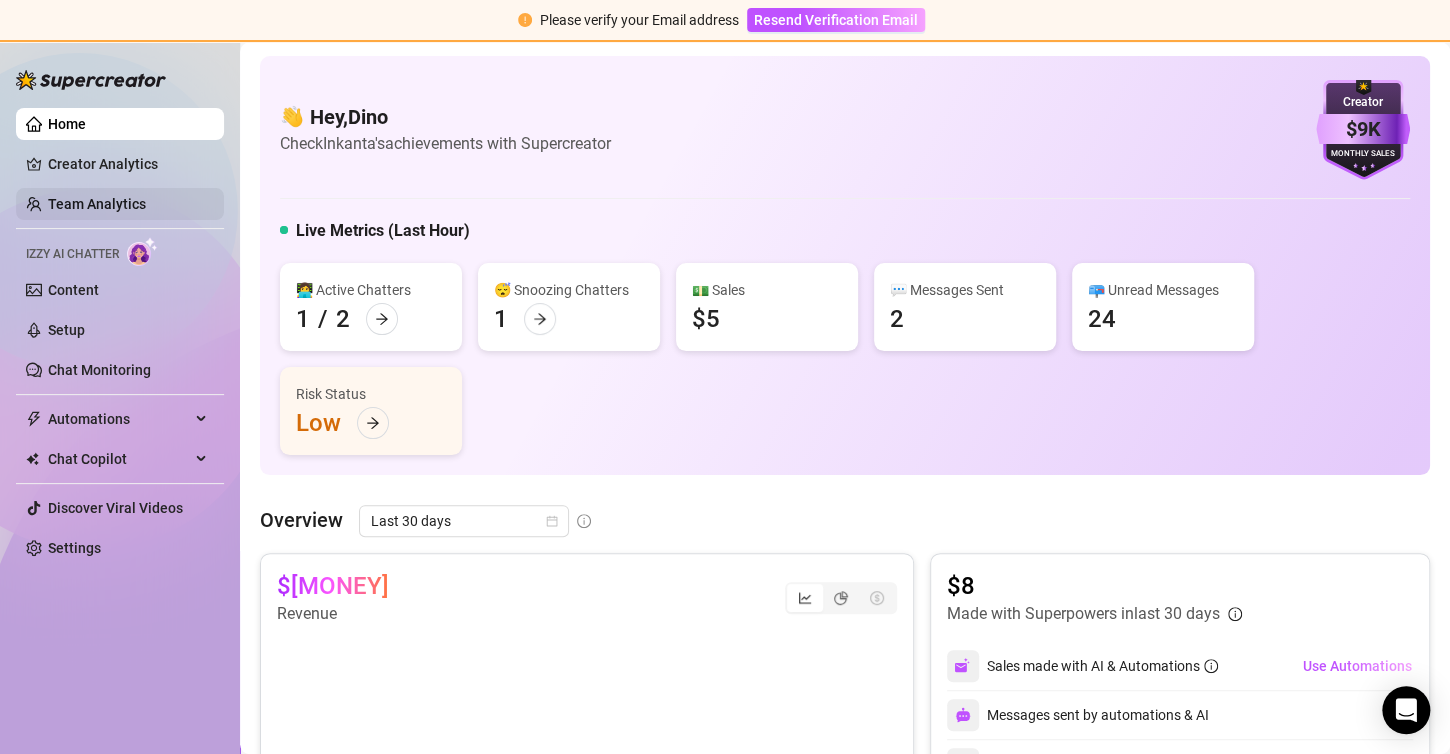 click on "Team Analytics" at bounding box center [97, 204] 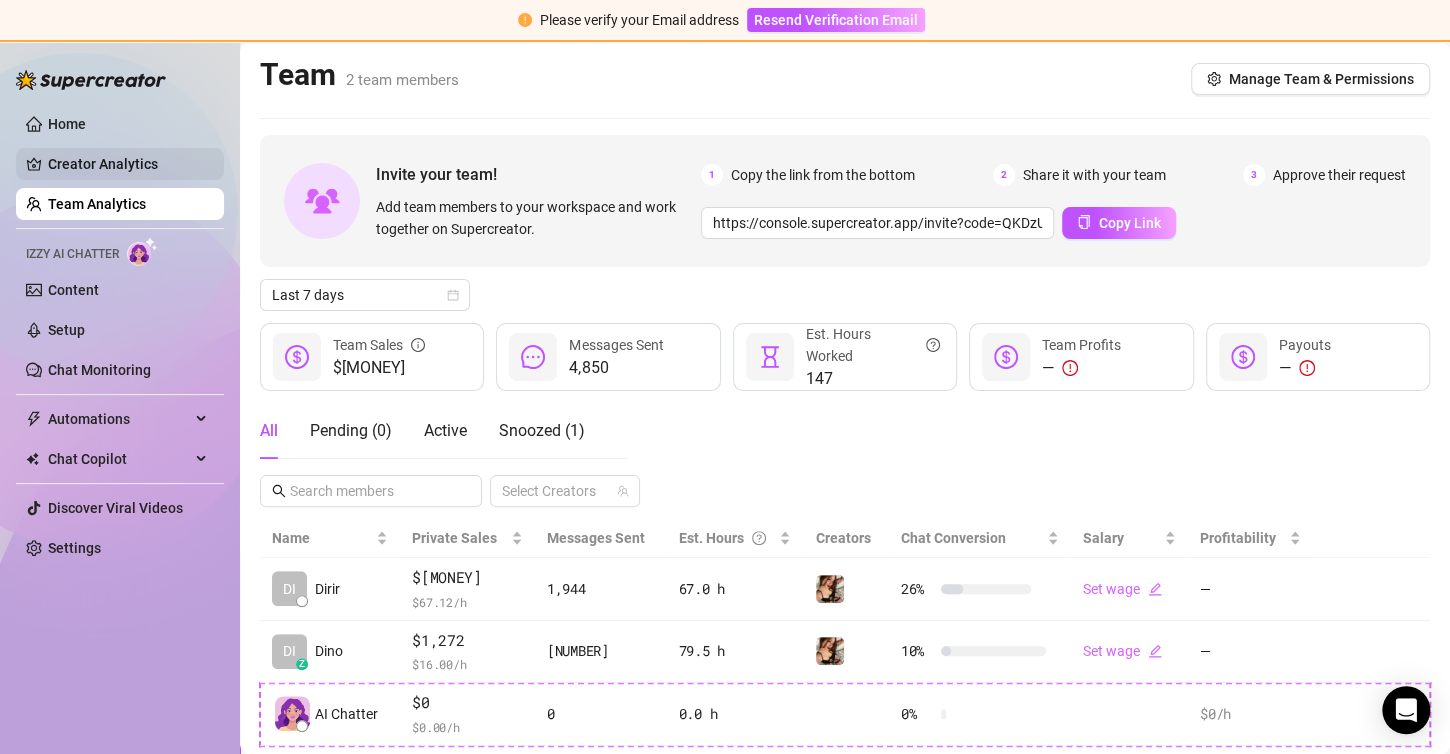click on "Creator Analytics" at bounding box center (128, 164) 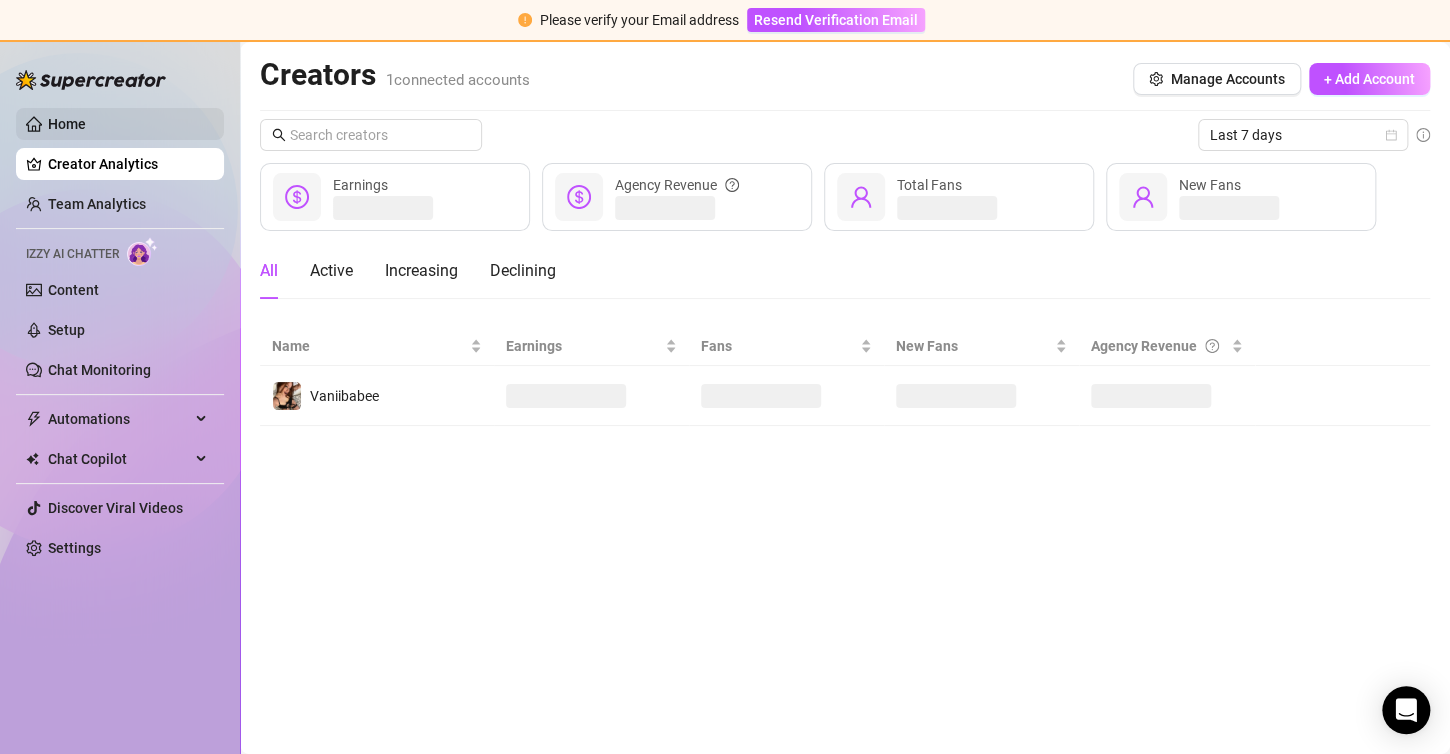 click on "Home" at bounding box center [67, 124] 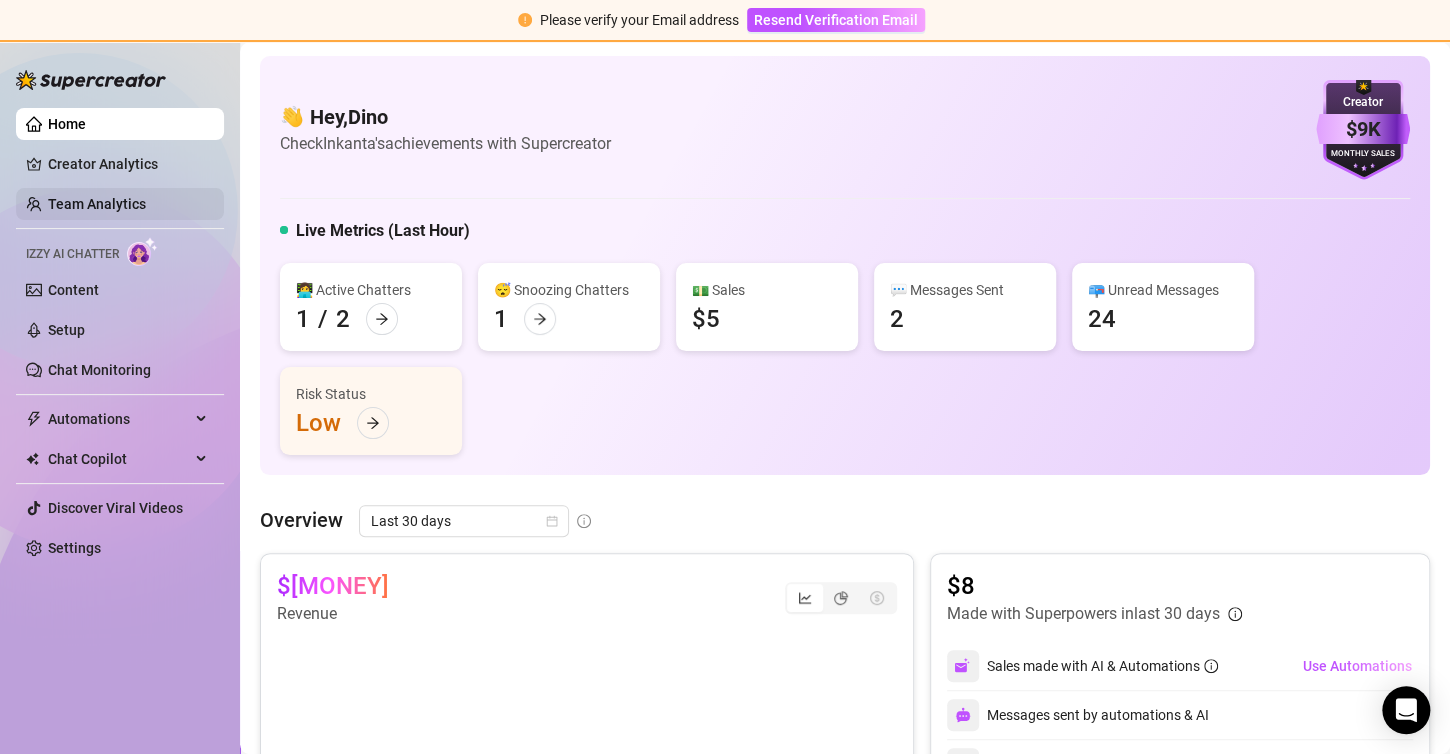 click on "Team Analytics" at bounding box center [97, 204] 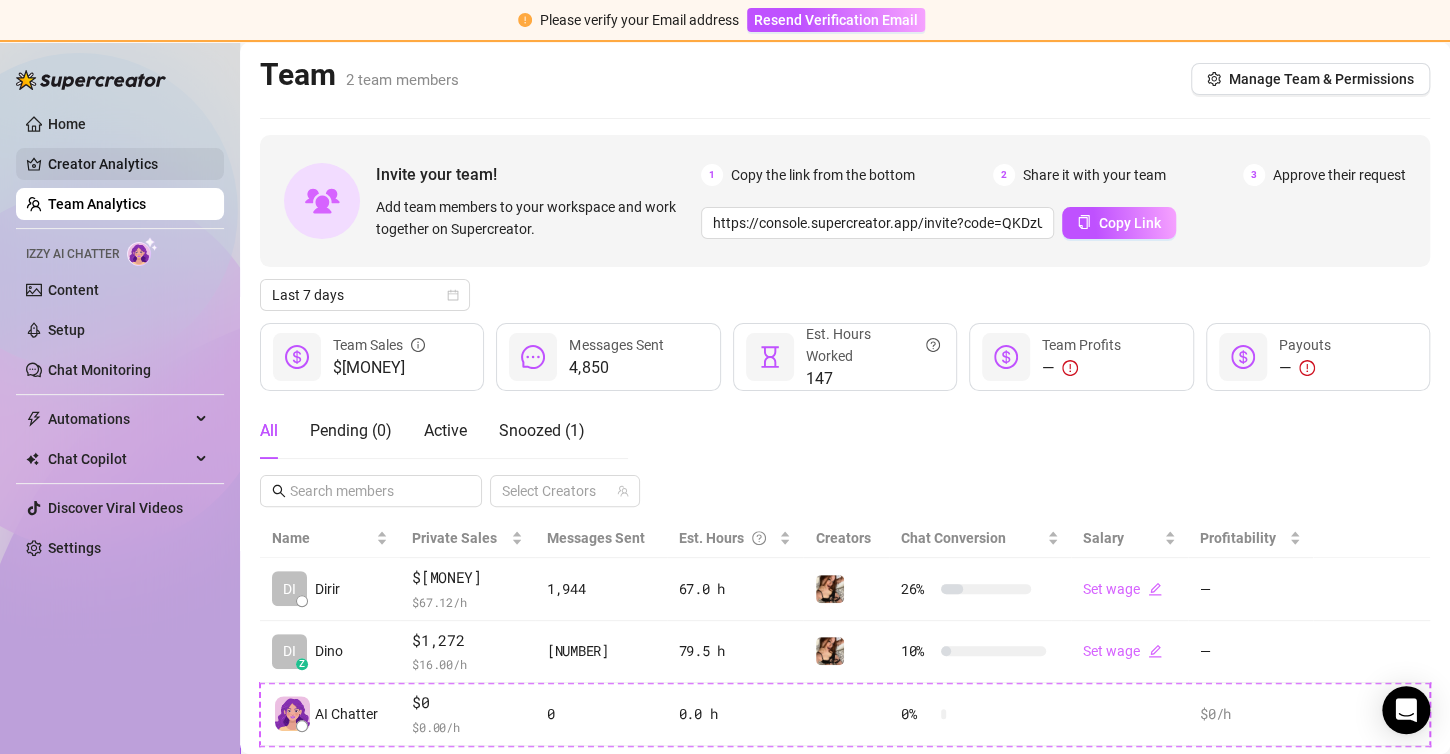 click on "Creator Analytics" at bounding box center (128, 164) 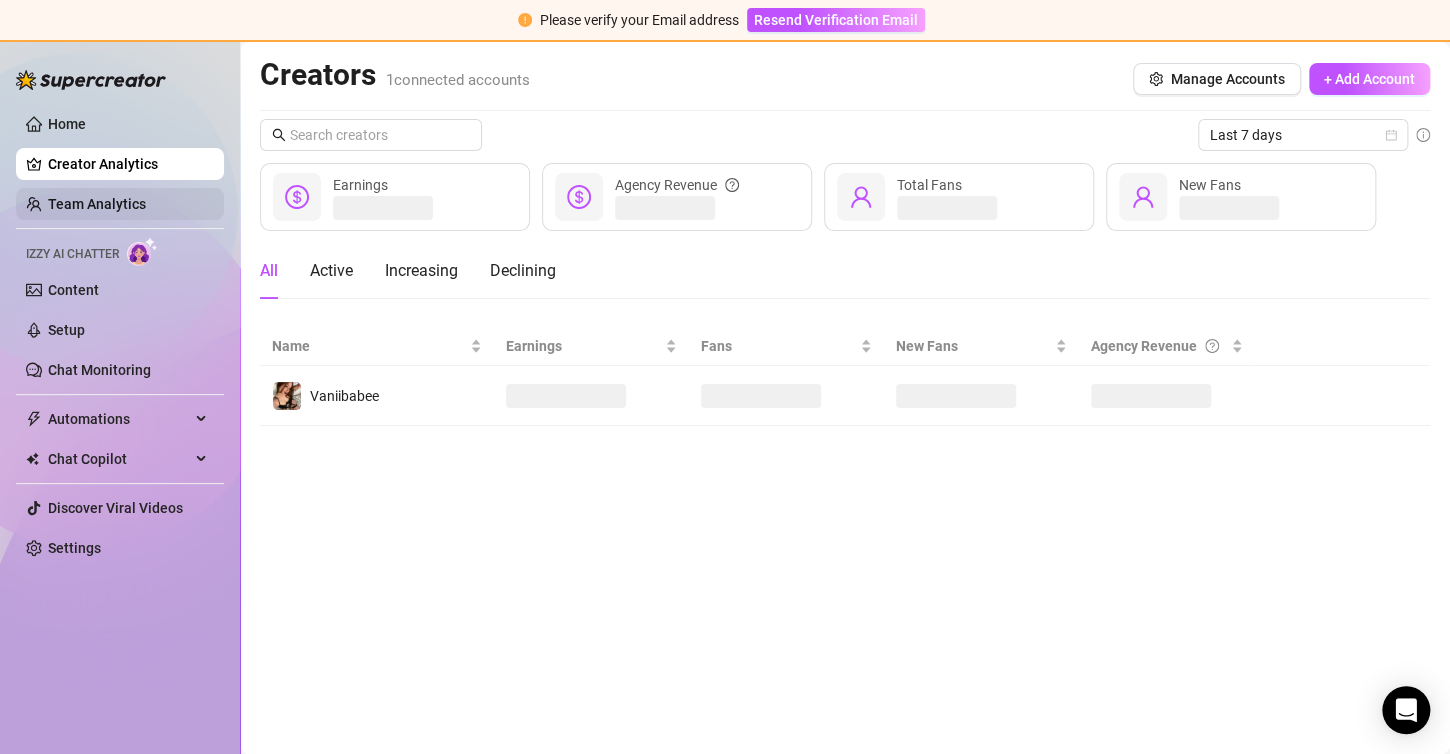click on "Team Analytics" at bounding box center (97, 204) 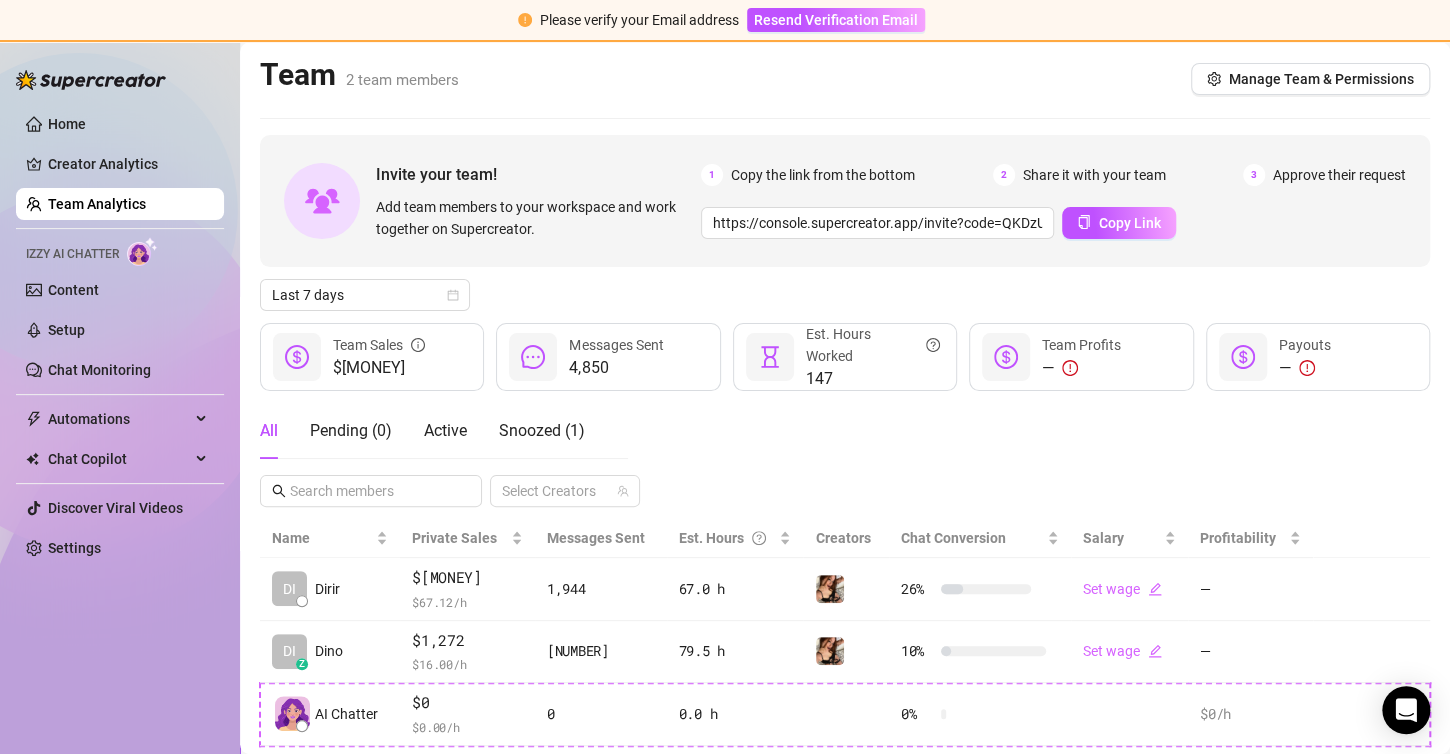 drag, startPoint x: 95, startPoint y: 157, endPoint x: 97, endPoint y: 203, distance: 46.043457 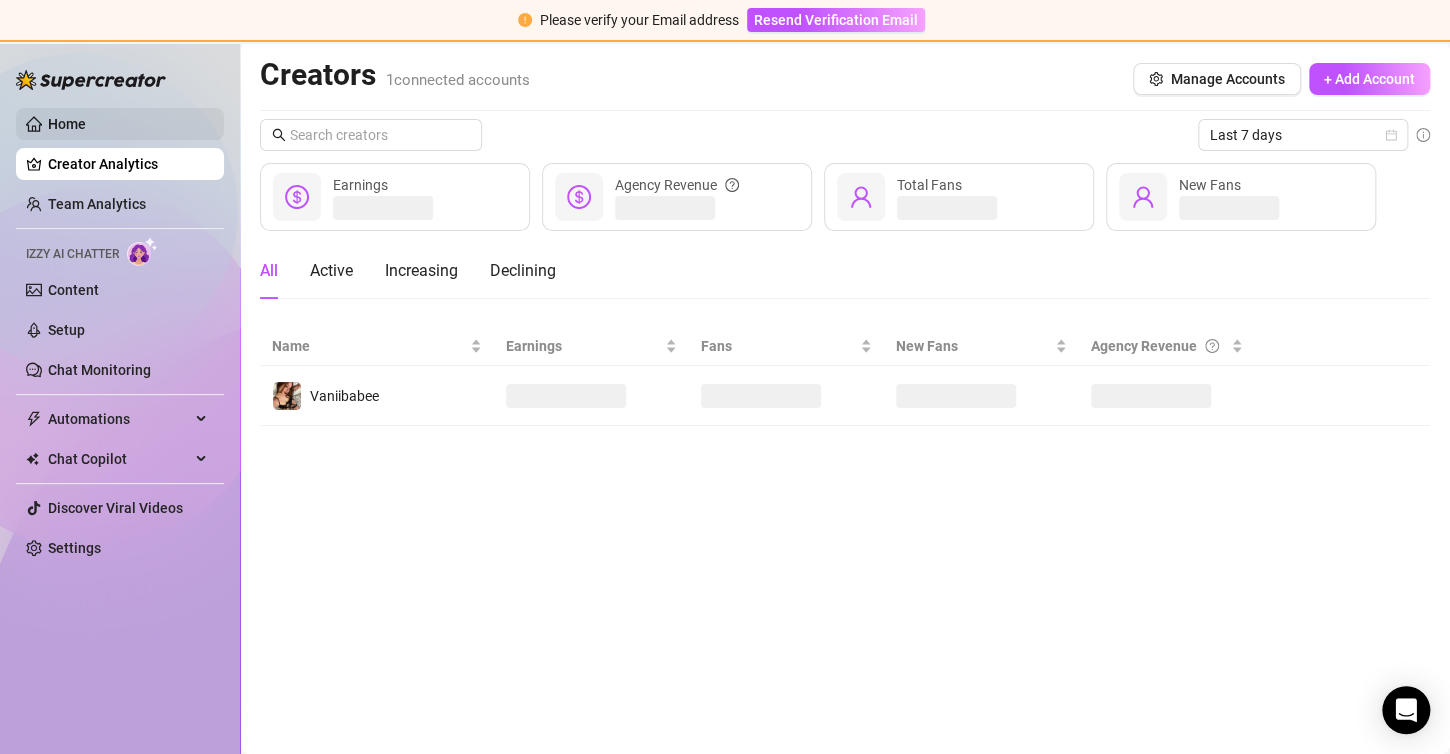 click on "Home" at bounding box center (67, 124) 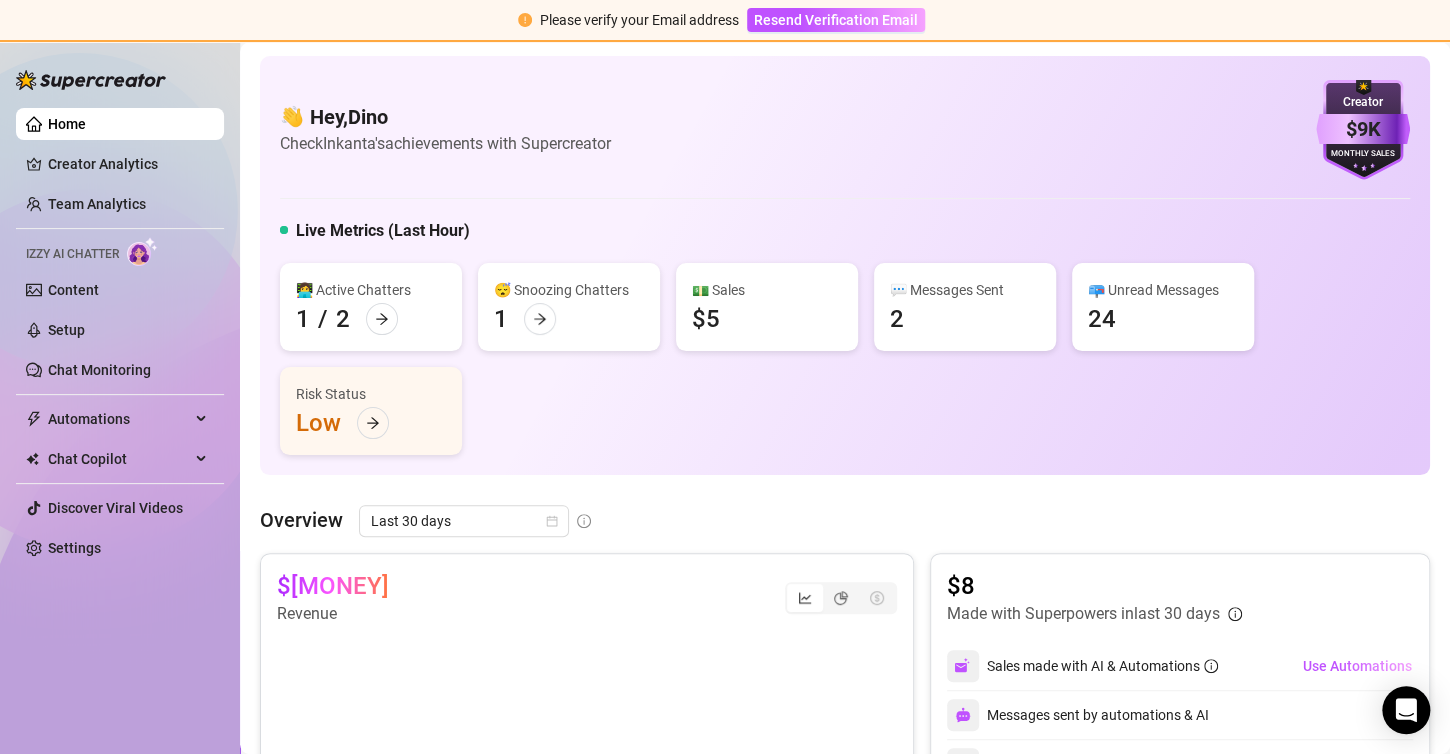 scroll, scrollTop: 300, scrollLeft: 0, axis: vertical 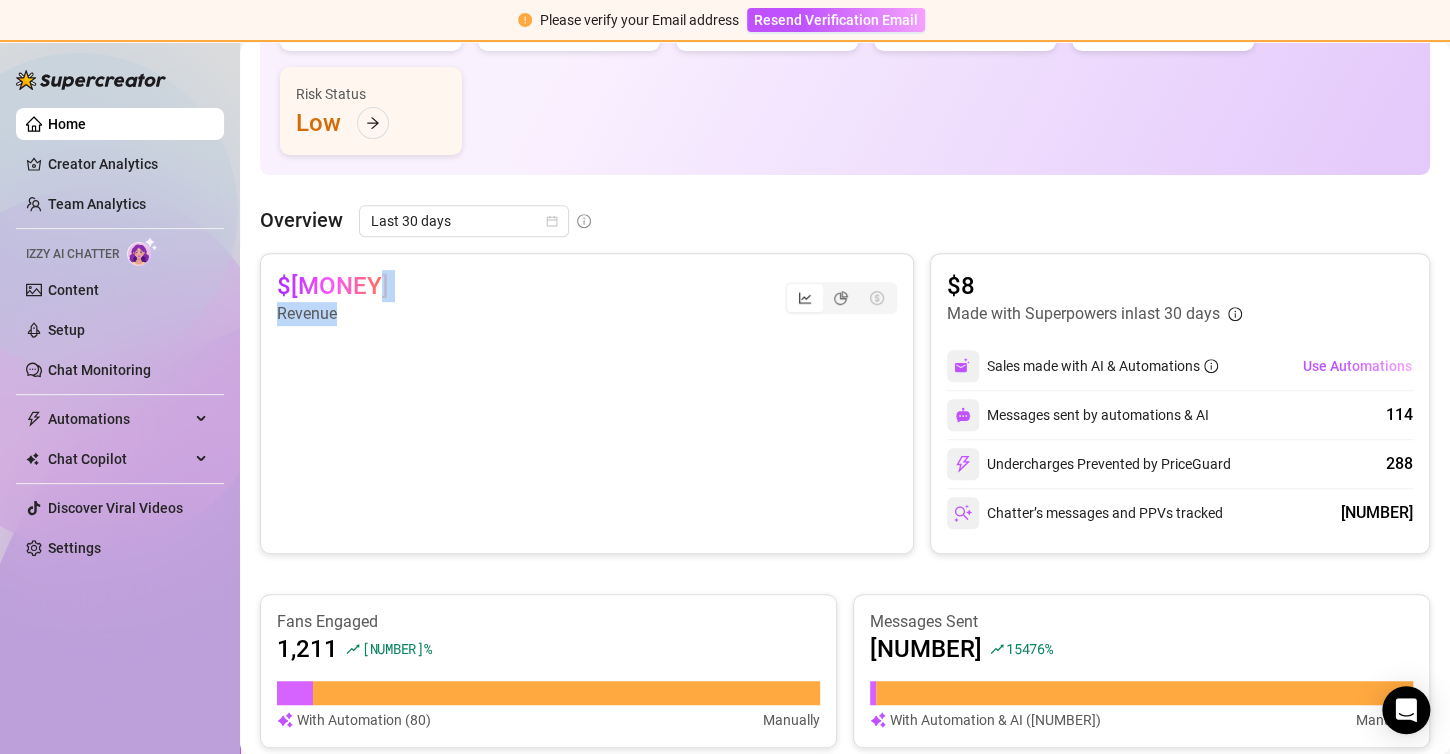 drag, startPoint x: 883, startPoint y: 524, endPoint x: 535, endPoint y: 293, distance: 417.69006 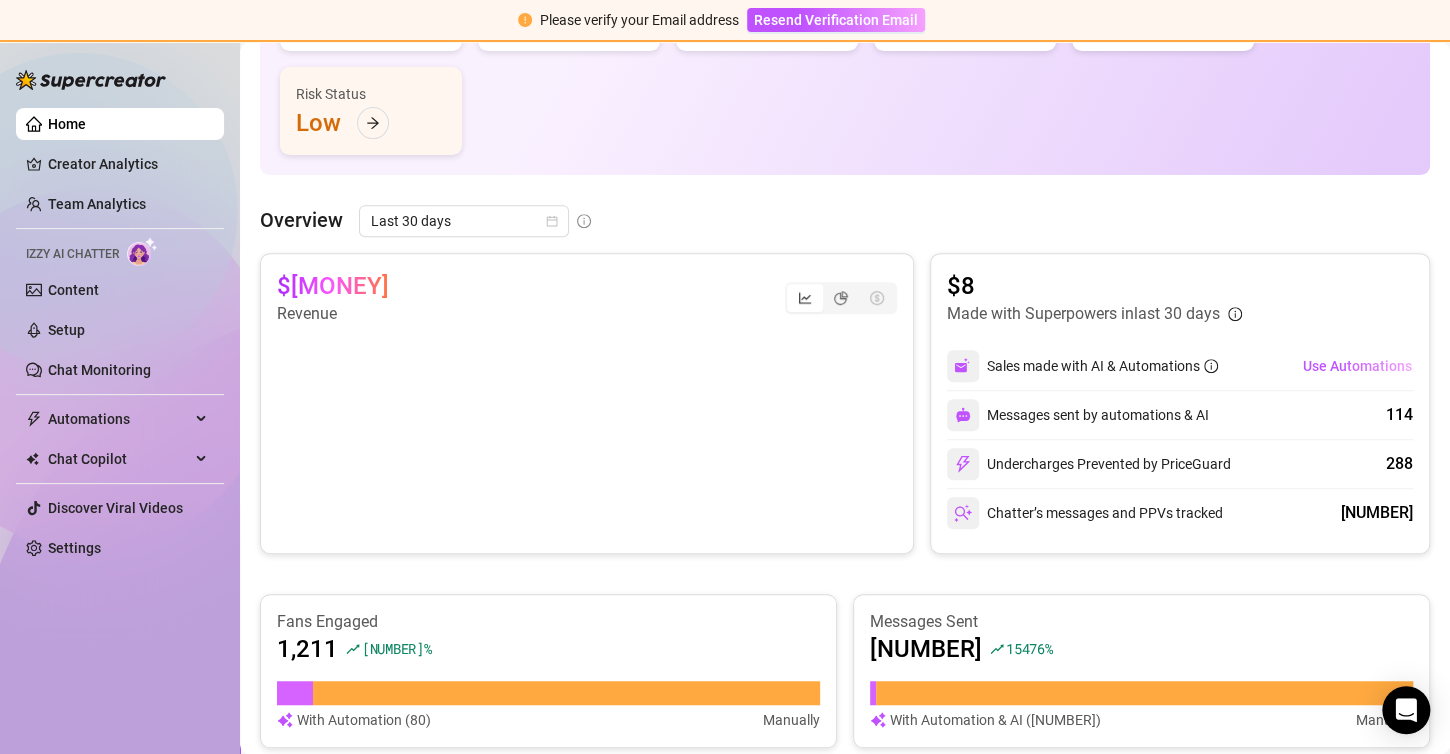 click on "Overview Last 30 days" at bounding box center [845, 221] 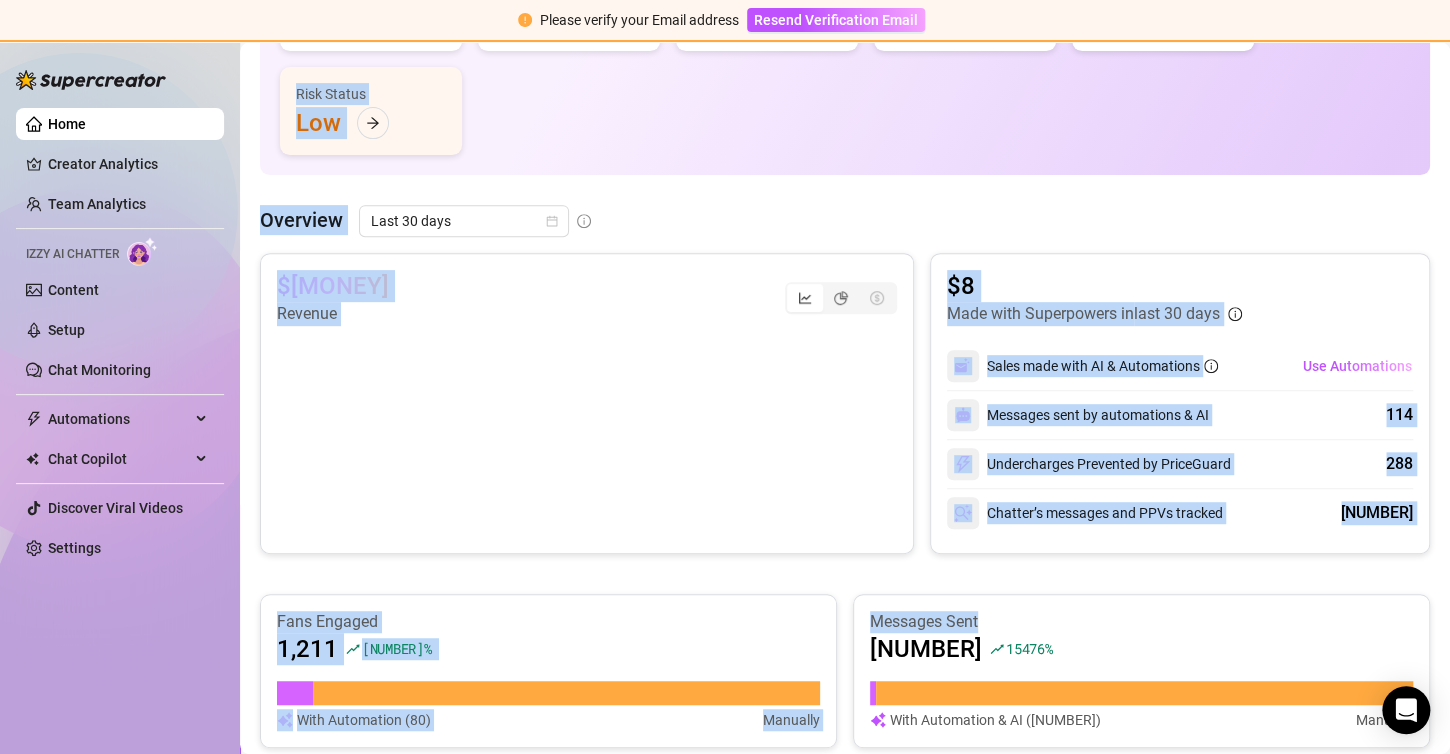 scroll, scrollTop: 600, scrollLeft: 0, axis: vertical 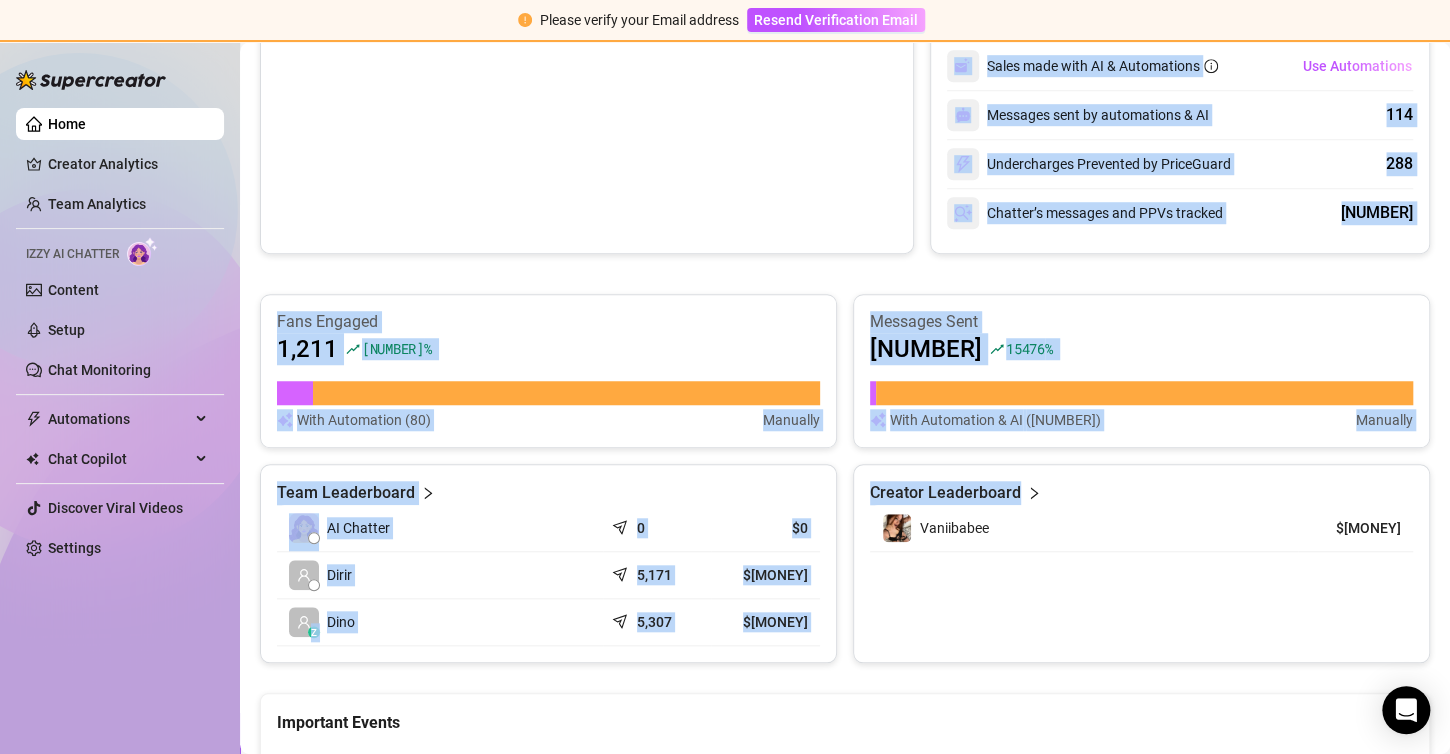 drag, startPoint x: 267, startPoint y: 100, endPoint x: 1201, endPoint y: 600, distance: 1059.4131 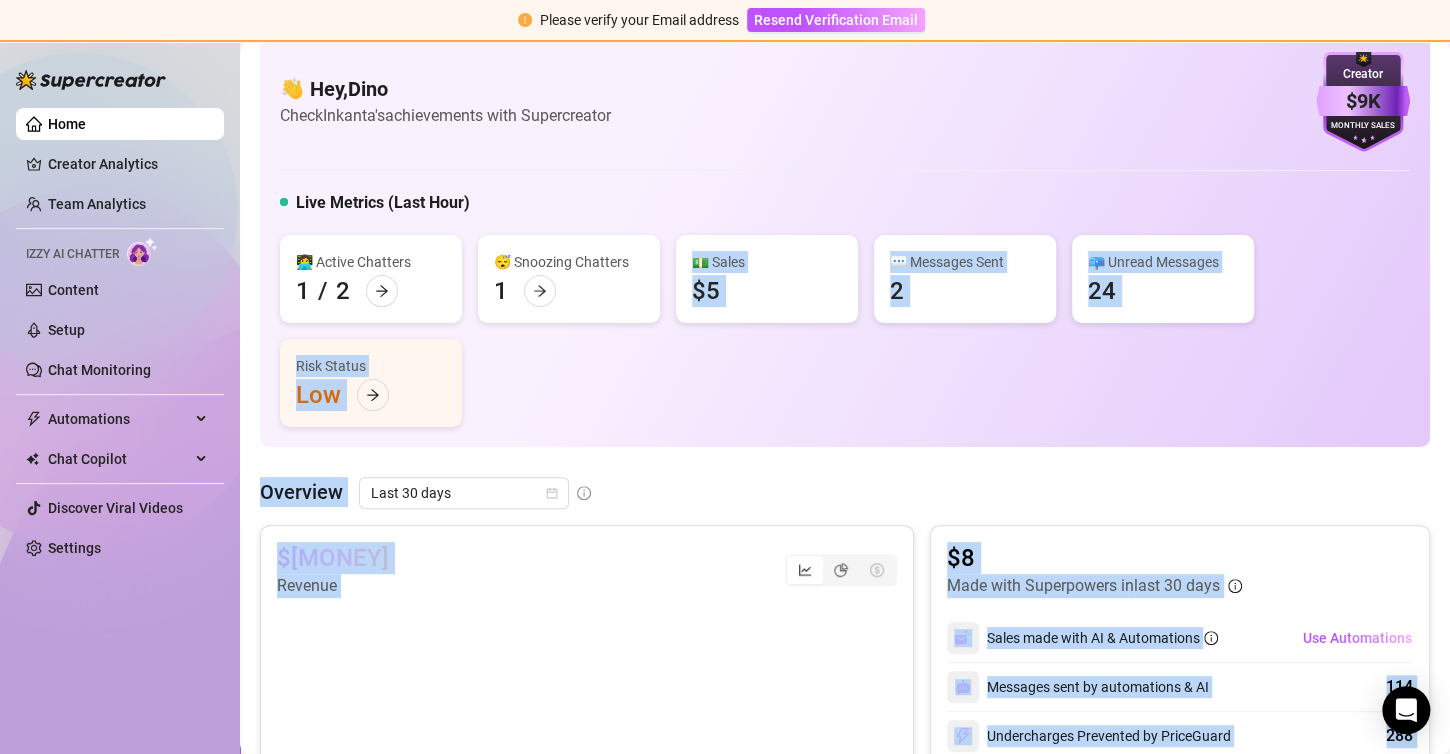 scroll, scrollTop: 0, scrollLeft: 0, axis: both 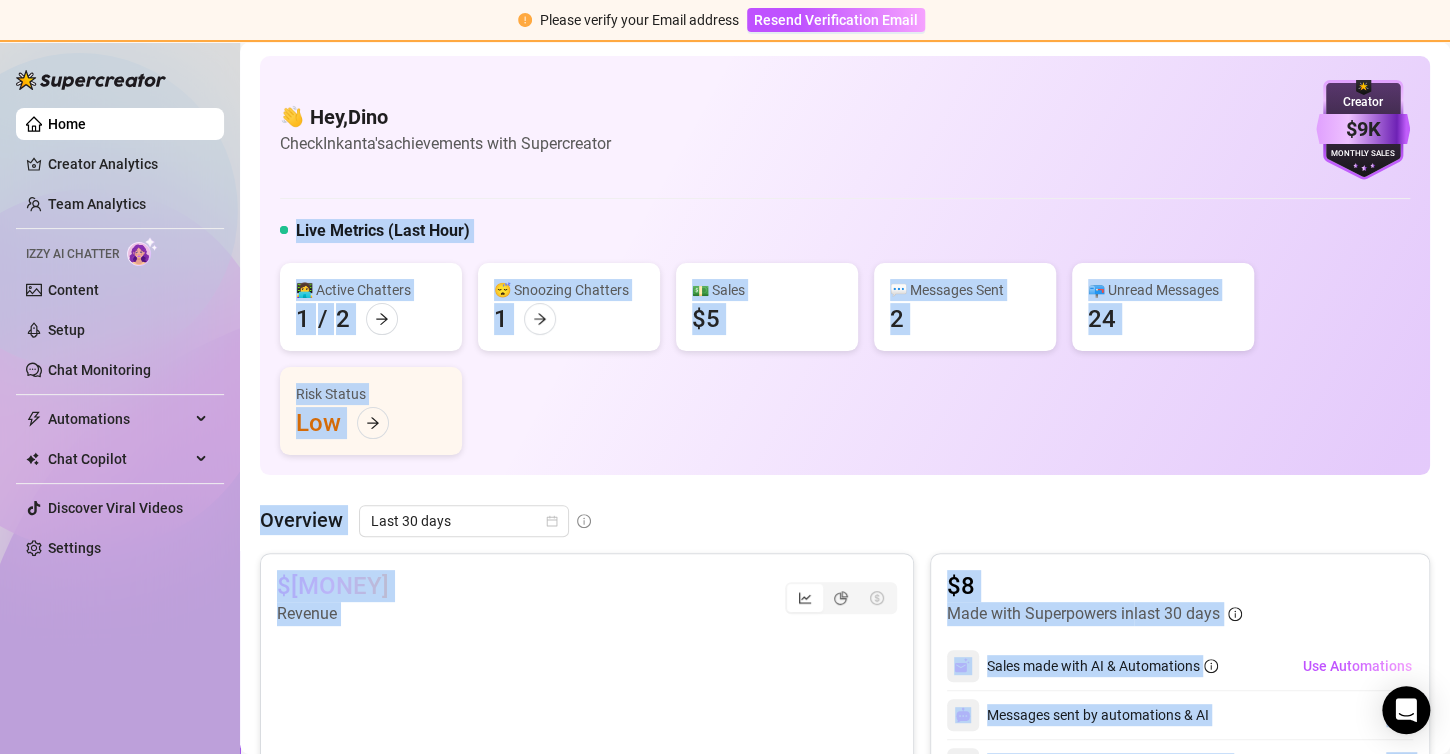 drag, startPoint x: 856, startPoint y: 658, endPoint x: 408, endPoint y: 189, distance: 648.5869 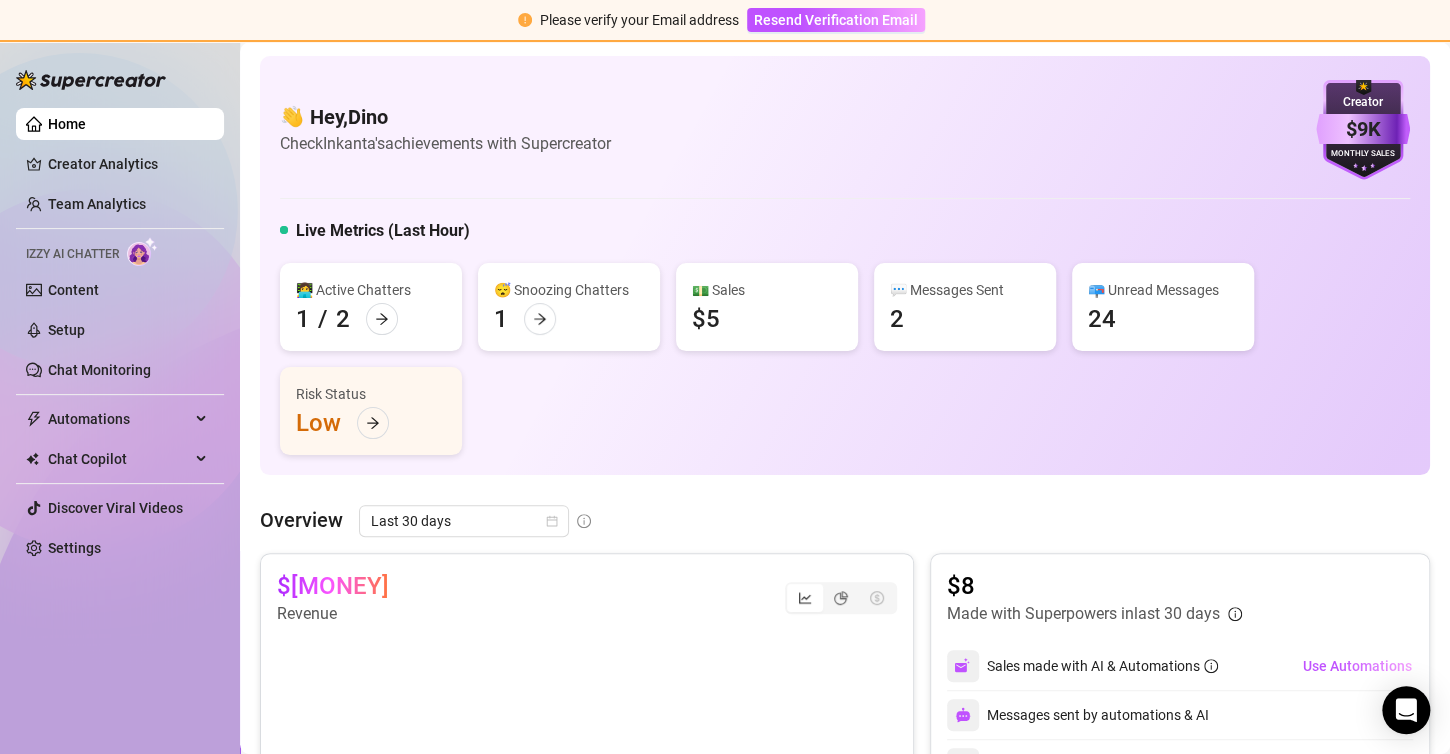 click on "👋 Hey,  Dino Check  Inkanta's  achievements with Supercreator $[MONEY] Creator Monthly Sales Live Metrics (Last Hour) 👩‍💻 Active Chatters 1 / 2 😴 Snoozing Chatters 1 💵 Sales $[MONEY] 💬 Messages Sent 2 📪 Unread Messages 24 Risk Status Low" at bounding box center [845, 265] 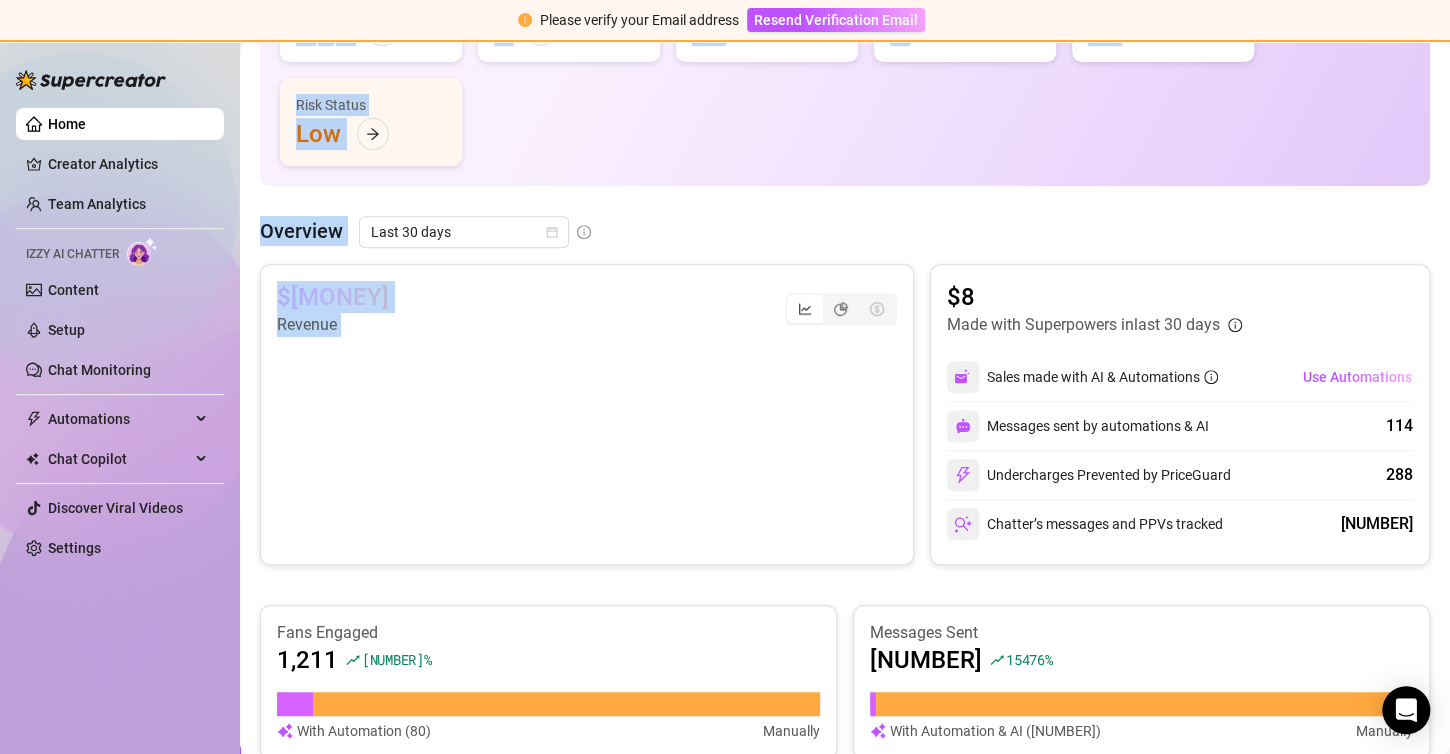 scroll, scrollTop: 300, scrollLeft: 0, axis: vertical 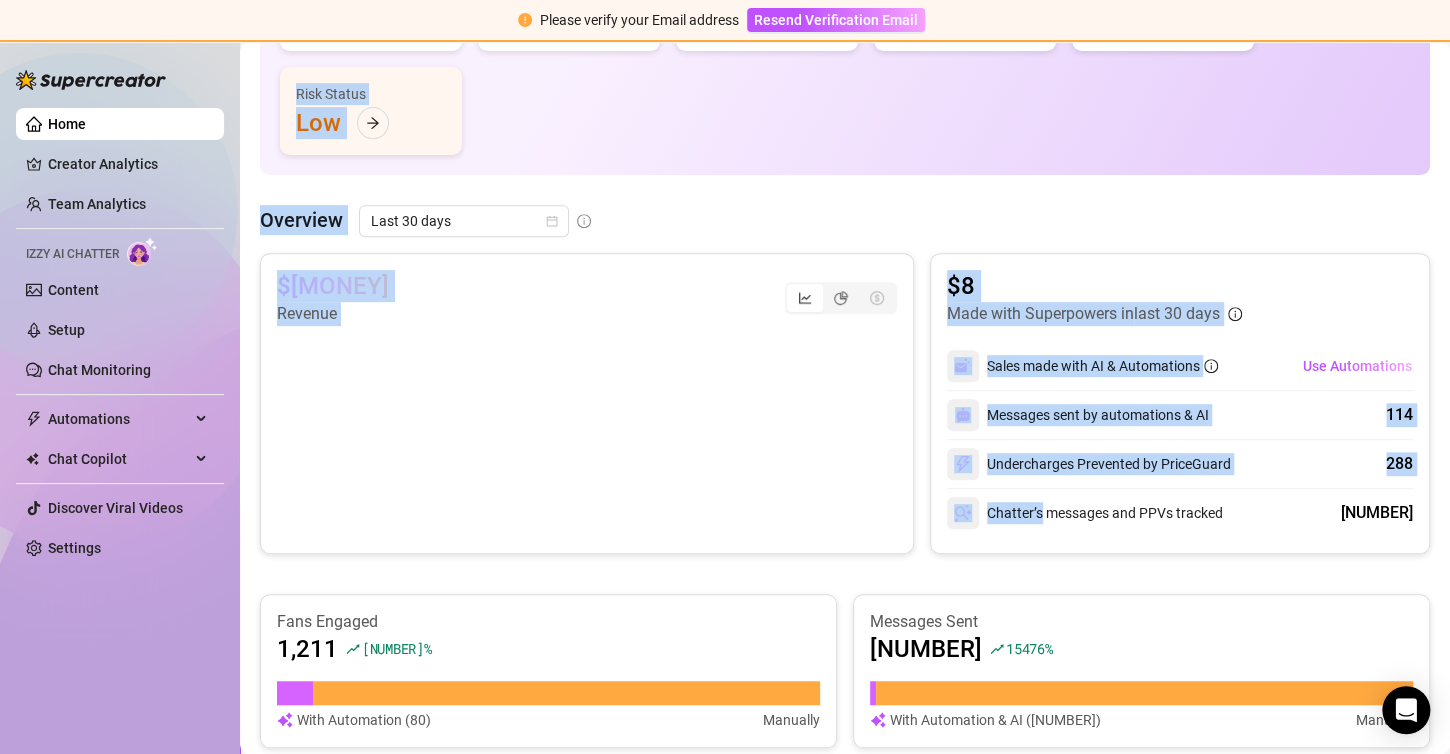 drag, startPoint x: 269, startPoint y: 106, endPoint x: 991, endPoint y: 572, distance: 859.3253 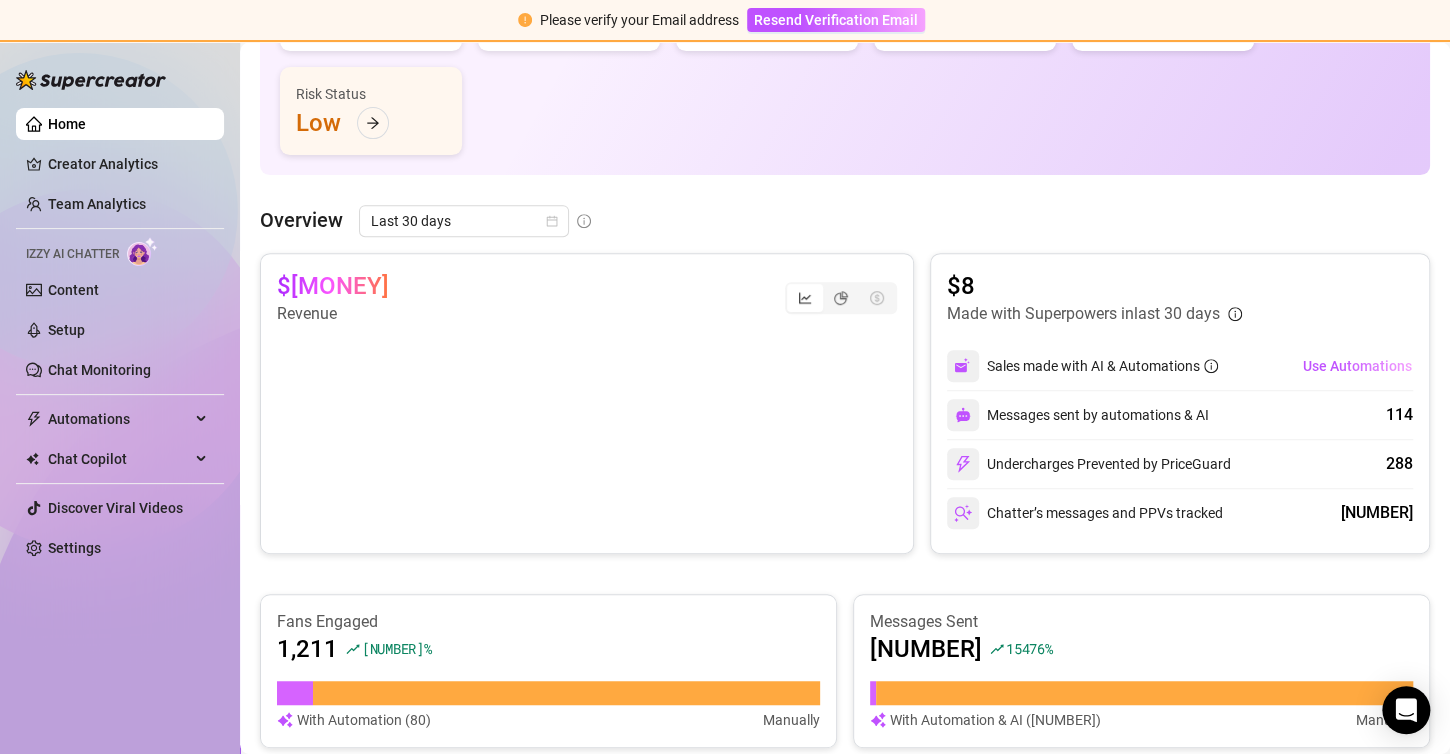 click on "$[MONEY] Revenue $[MONEY] Made with Superpowers in  last 30 days Sales made with AI & Automations Use Automations Messages sent by automations & AI [NUMBER] Undercharges Prevented by PriceGuard [NUMBER] Chatter’s messages and PPVs tracked [NUMBER] Fans Engaged [NUMBER] [NUMBER]% With Automation   (80) Manually Messages Sent [NUMBER] [NUMBER]% With Automation & AI   (114) Manually Team Leaderboard AI Chatter 0 $0 Dirir [NUMBER] $[MONEY] z Dino [NUMBER] $[MONEY] Creator Leaderboard Vaniibabee $[MONEY]" at bounding box center (845, 608) 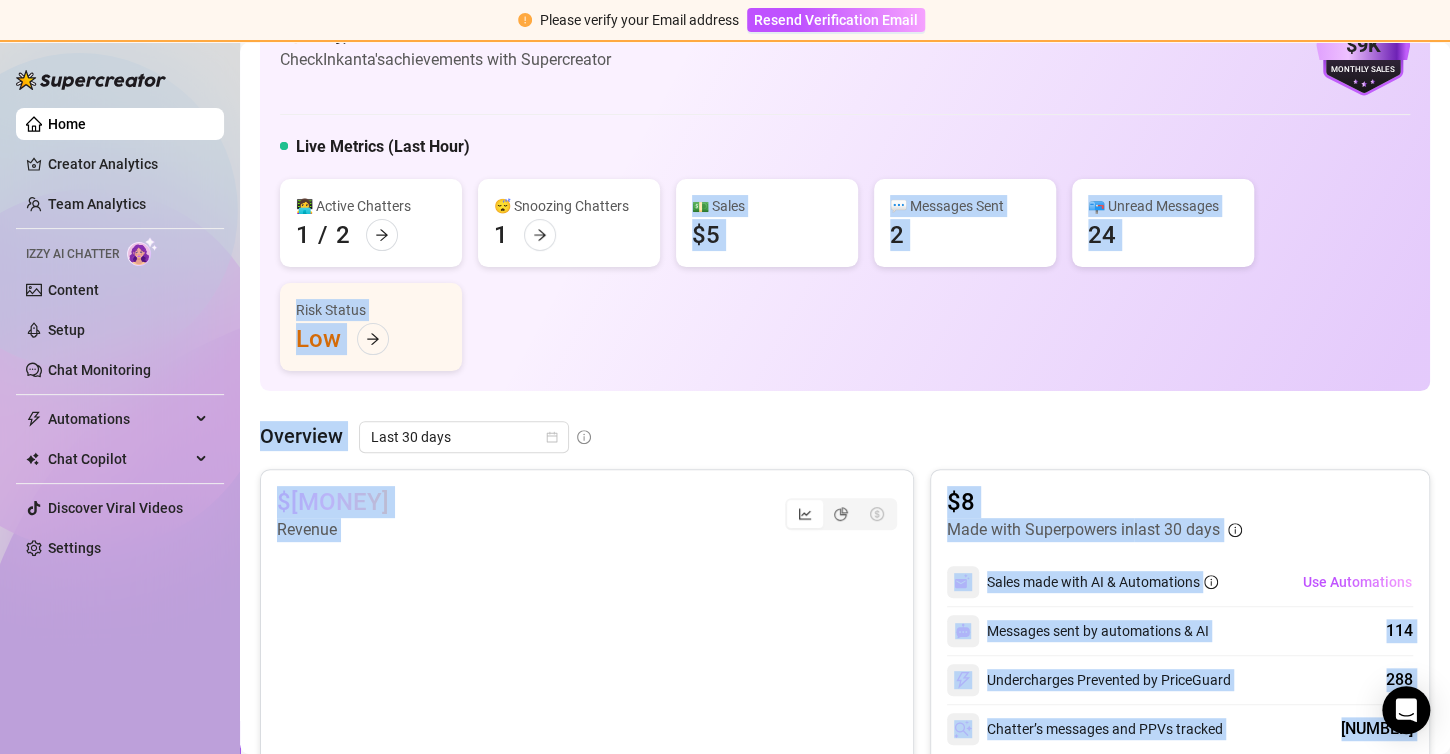 scroll, scrollTop: 0, scrollLeft: 0, axis: both 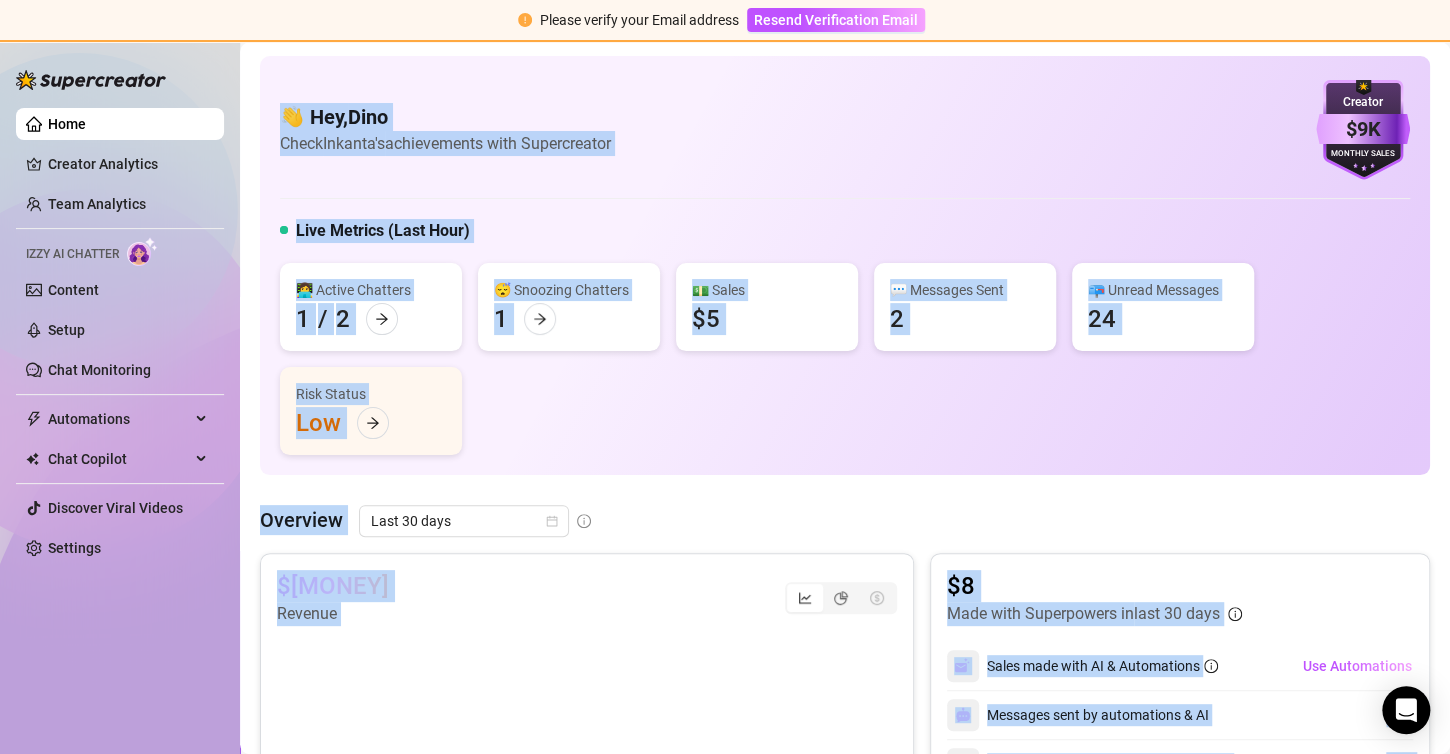 drag, startPoint x: 812, startPoint y: 660, endPoint x: 271, endPoint y: 45, distance: 819.0885 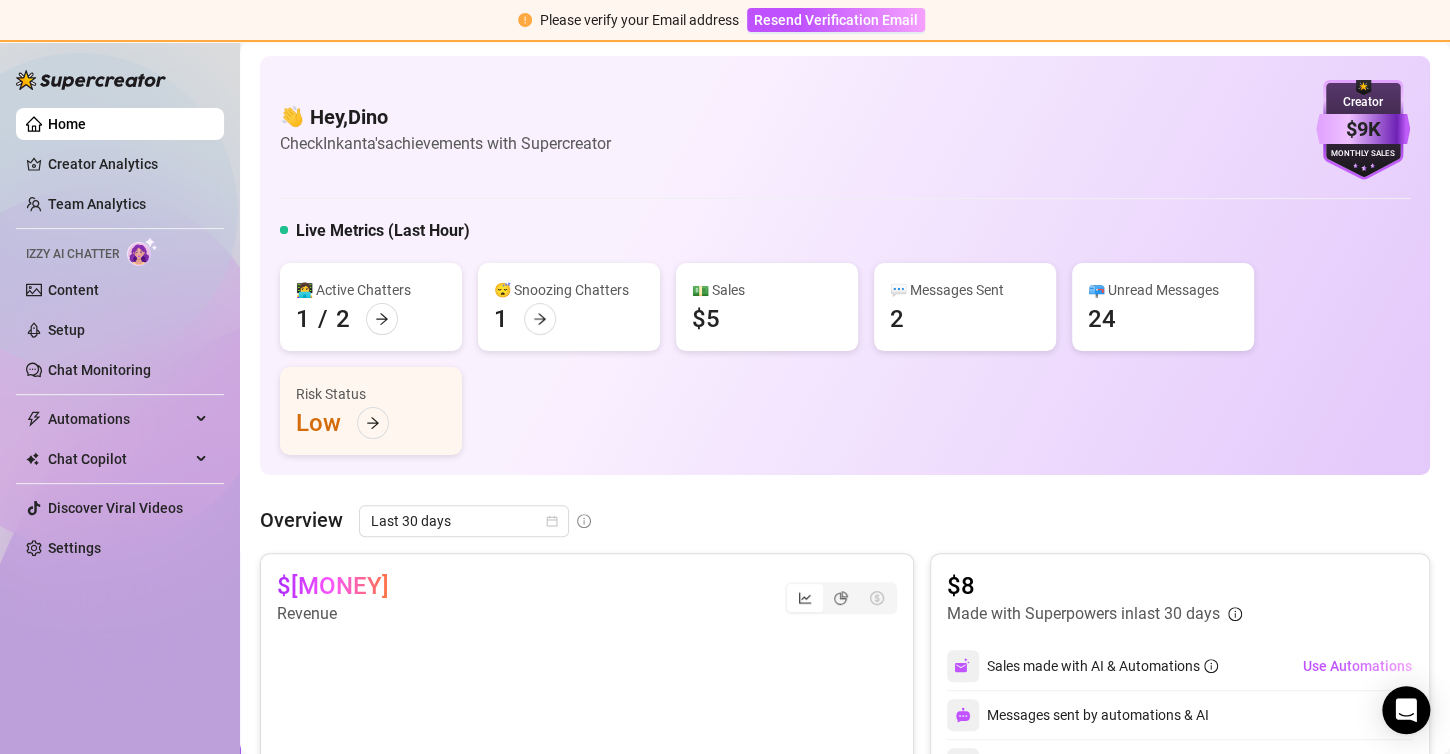 click on "👋 Hey,  Dino Check  Inkanta's  achievements with Supercreator $[MONEY] Creator Monthly Sales Live Metrics (Last Hour) 👩‍💻 Active Chatters 1 / 2 😴 Snoozing Chatters 1 💵 Sales $[MONEY] 💬 Messages Sent 2 📪 Unread Messages 24 Risk Status Low Overview Last 30 days $[MONEY] Revenue $[MONEY] Made with Superpowers in  last 30 days Sales made with AI & Automations Use Automations Messages sent by automations & AI [NUMBER] Undercharges Prevented by PriceGuard [NUMBER] Chatter’s messages and PPVs tracked [NUMBER] Fans Engaged [NUMBER] [NUMBER]% With Automation   (80) Manually Messages Sent [NUMBER] [NUMBER]% With Automation & AI   (114) Manually Team Leaderboard AI Chatter 0 $0 Dirir [NUMBER] $[MONEY] z Dino [NUMBER] $[MONEY] Creator Leaderboard Vaniibabee $[MONEY] Important Events All Risks ( 1 ) Type Alert Account Time Actions Dismiss All Low No new Super Fans this week for Vaniibabee Vaniibabee an hour ago View" at bounding box center [845, 814] 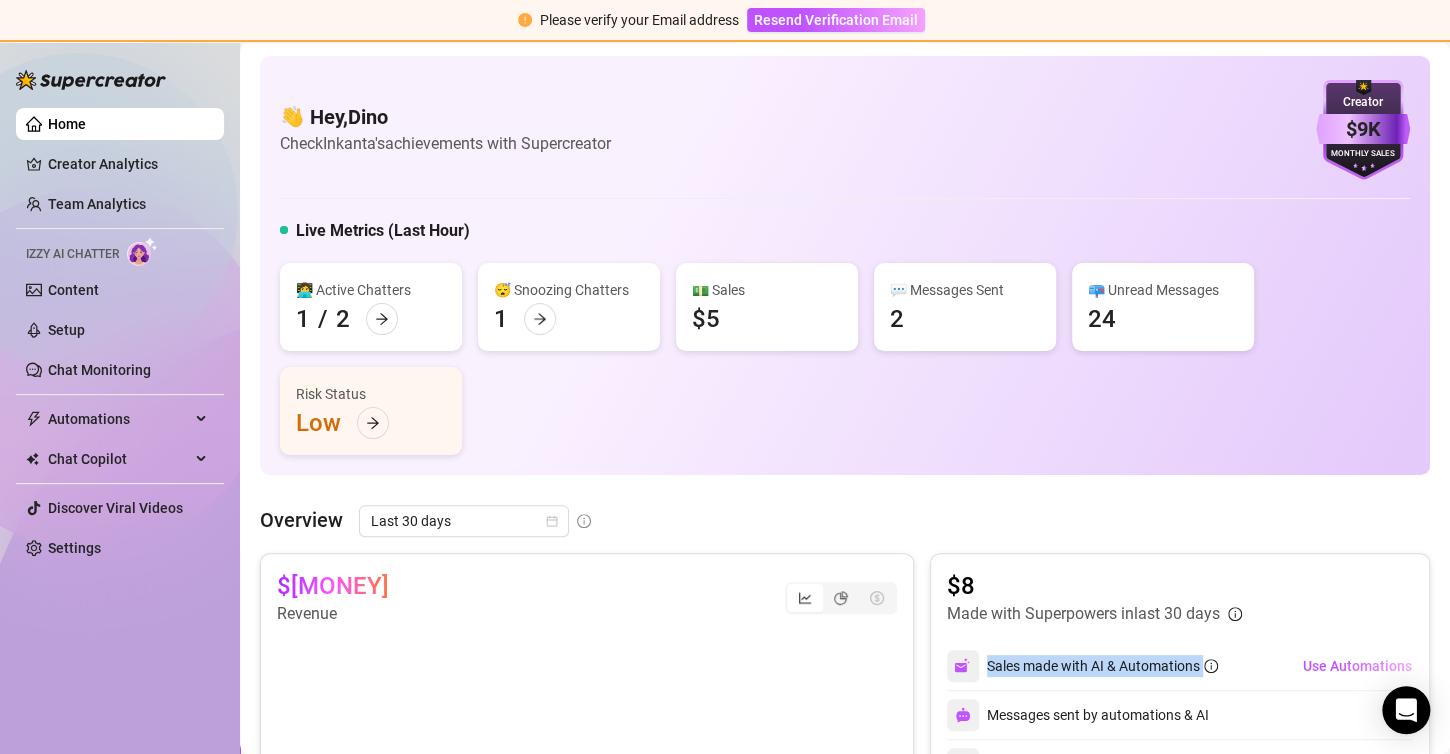drag, startPoint x: 1247, startPoint y: 662, endPoint x: 971, endPoint y: 642, distance: 276.7237 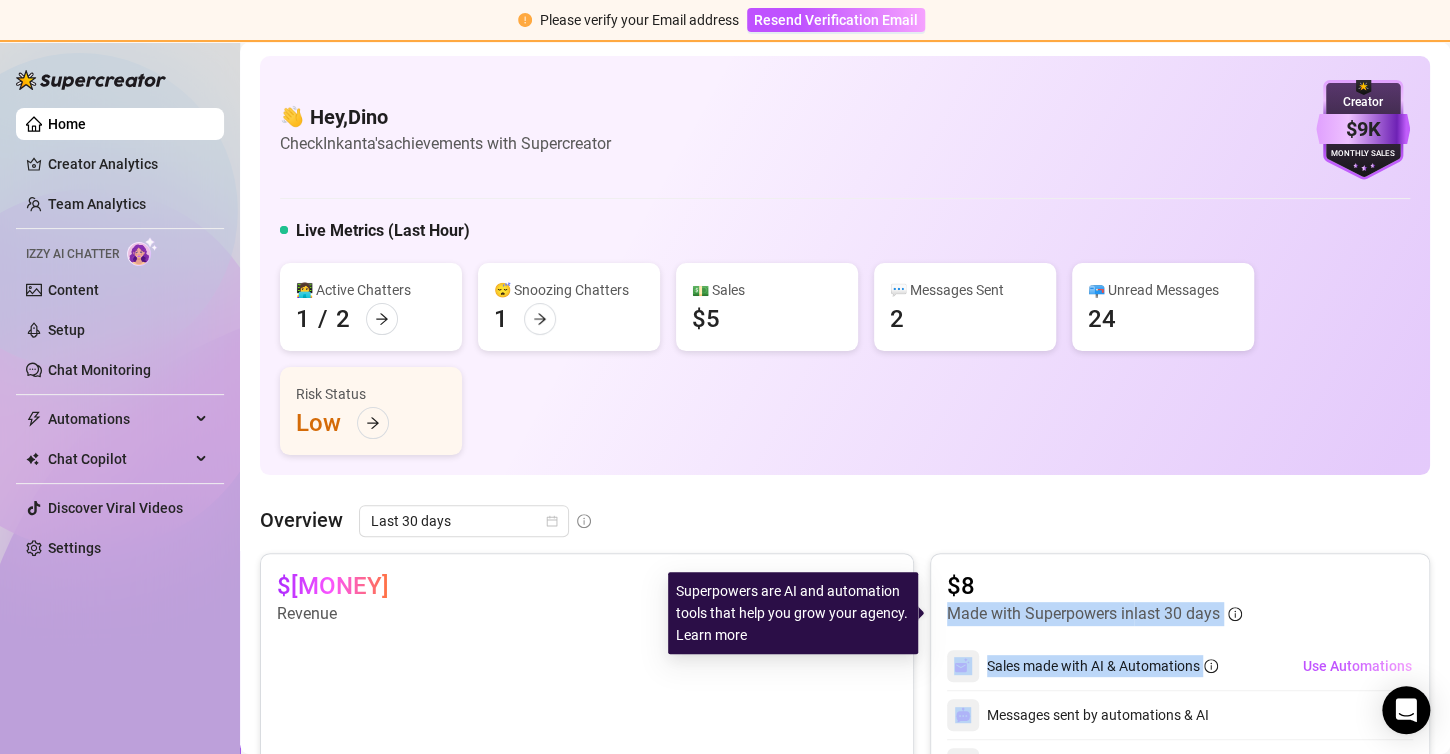 drag, startPoint x: 1225, startPoint y: 717, endPoint x: 935, endPoint y: 607, distance: 310.16125 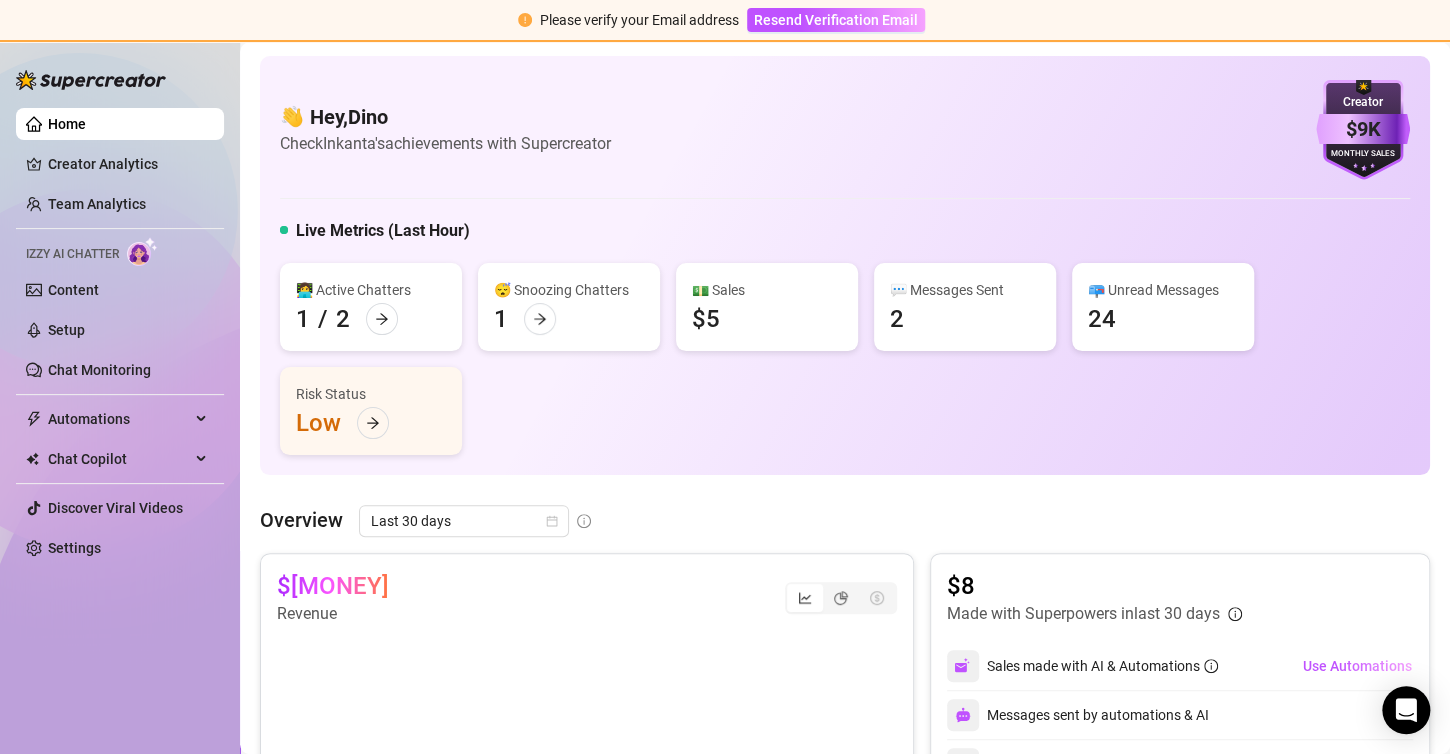 click on "$8" at bounding box center (1094, 586) 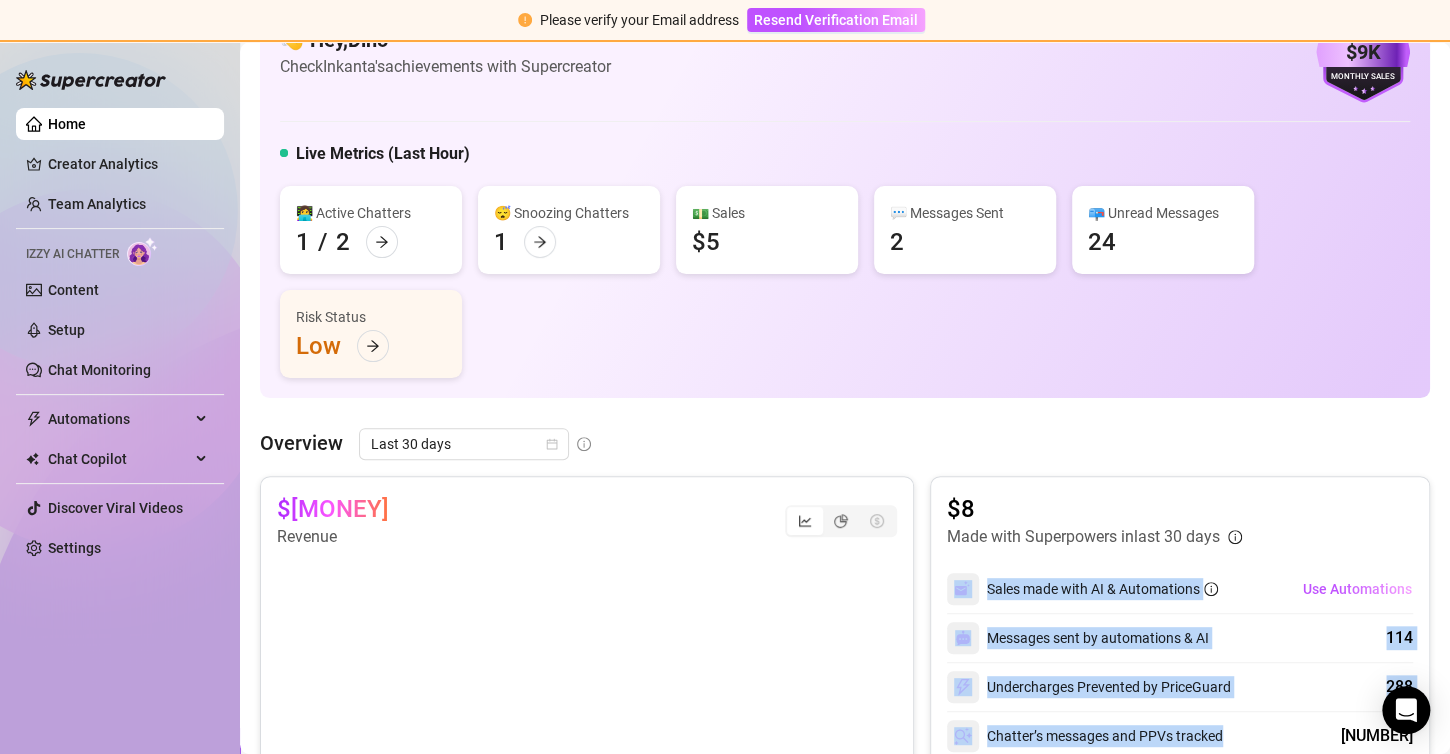 scroll, scrollTop: 93, scrollLeft: 0, axis: vertical 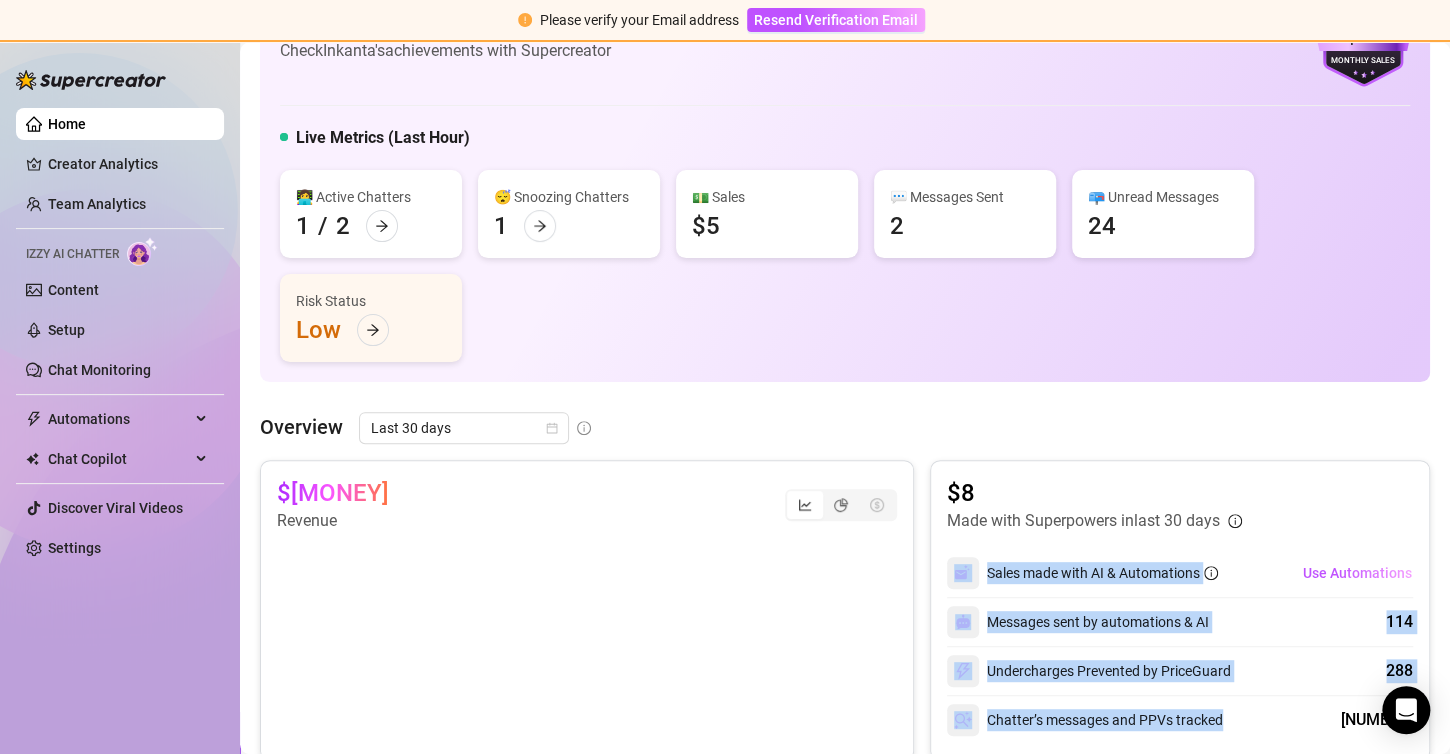 drag, startPoint x: 919, startPoint y: 663, endPoint x: 1203, endPoint y: 739, distance: 293.9932 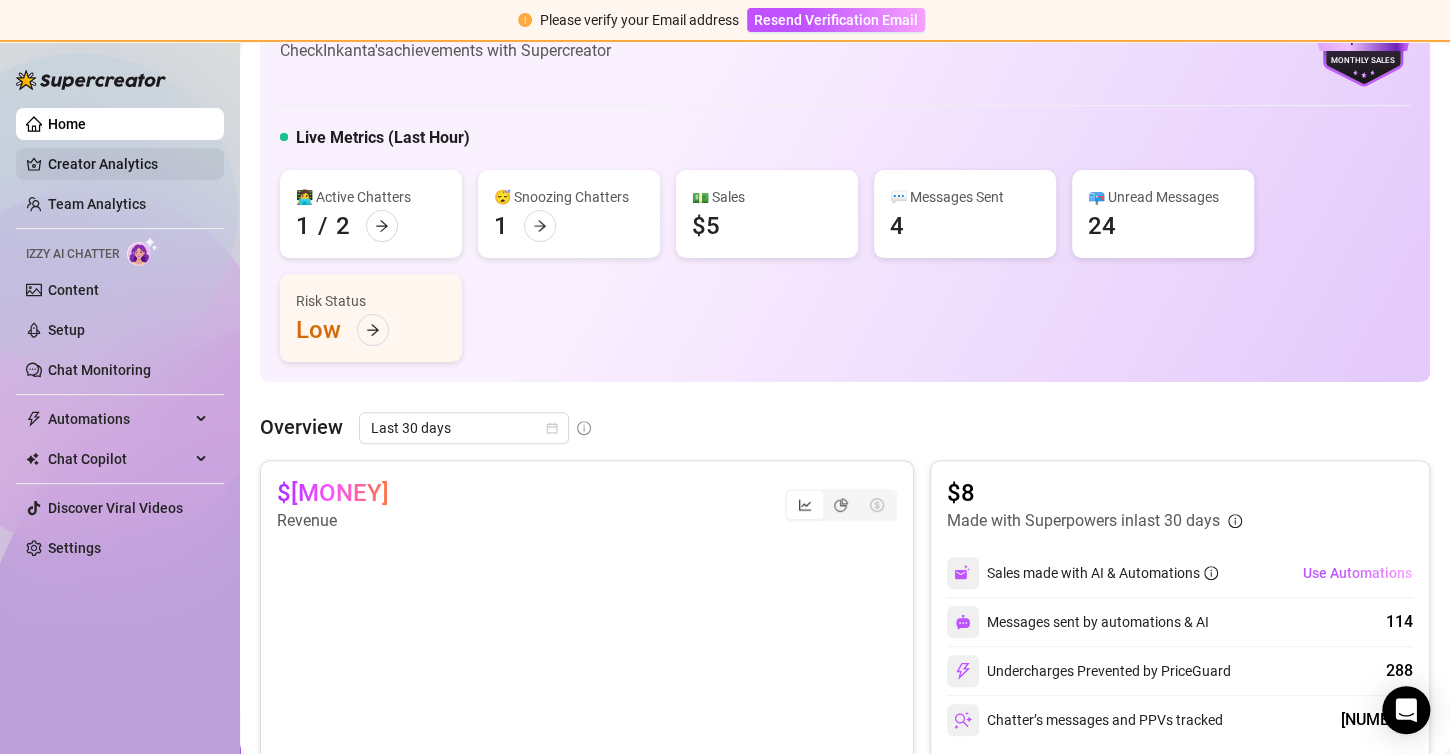 click on "Creator Analytics" at bounding box center (128, 164) 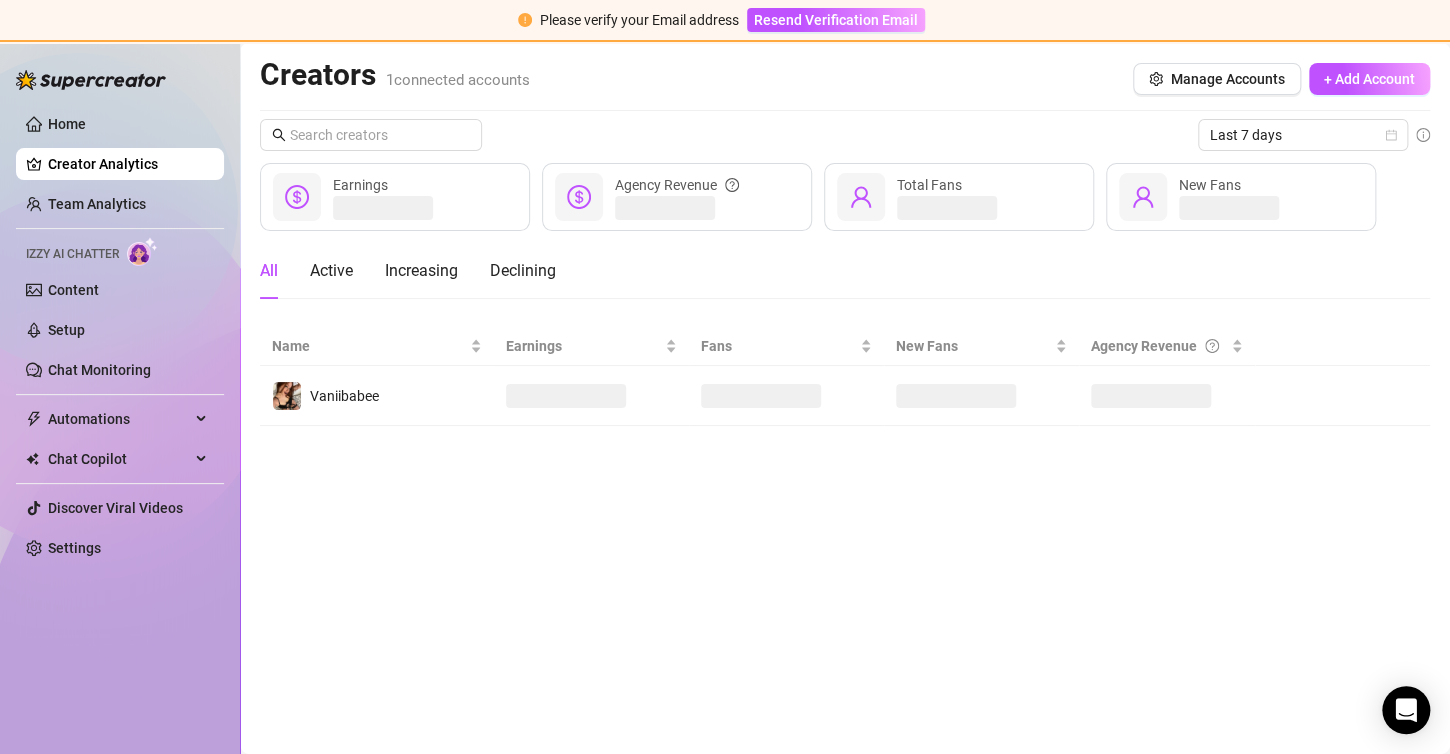 scroll, scrollTop: 0, scrollLeft: 0, axis: both 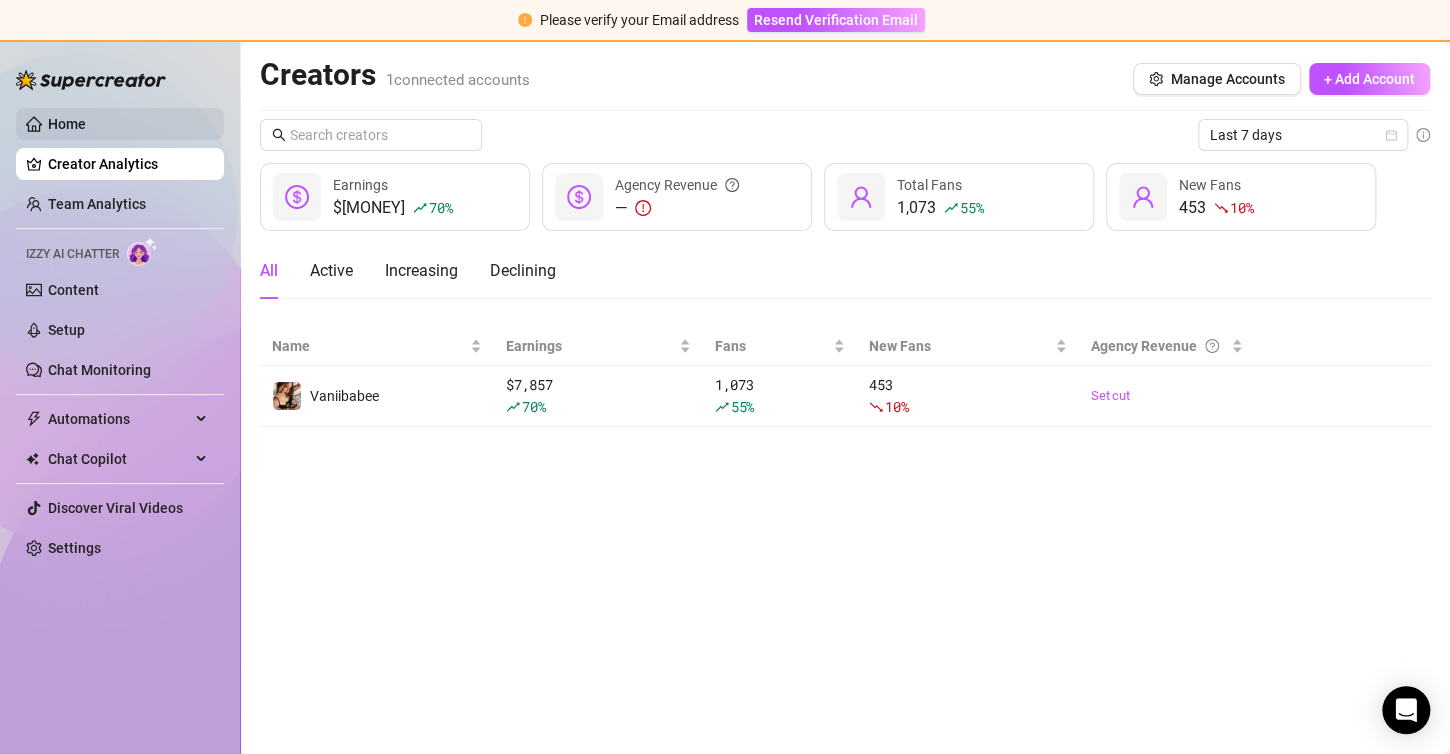 click on "Home" at bounding box center [67, 124] 